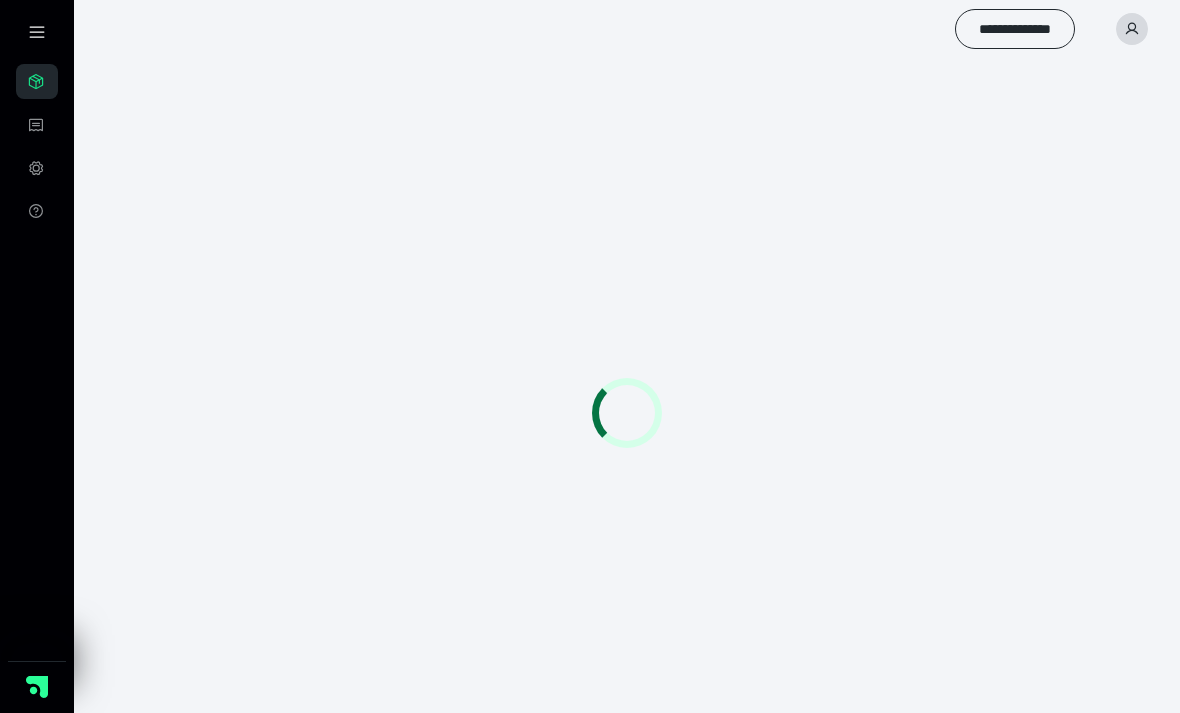 scroll, scrollTop: 60, scrollLeft: 0, axis: vertical 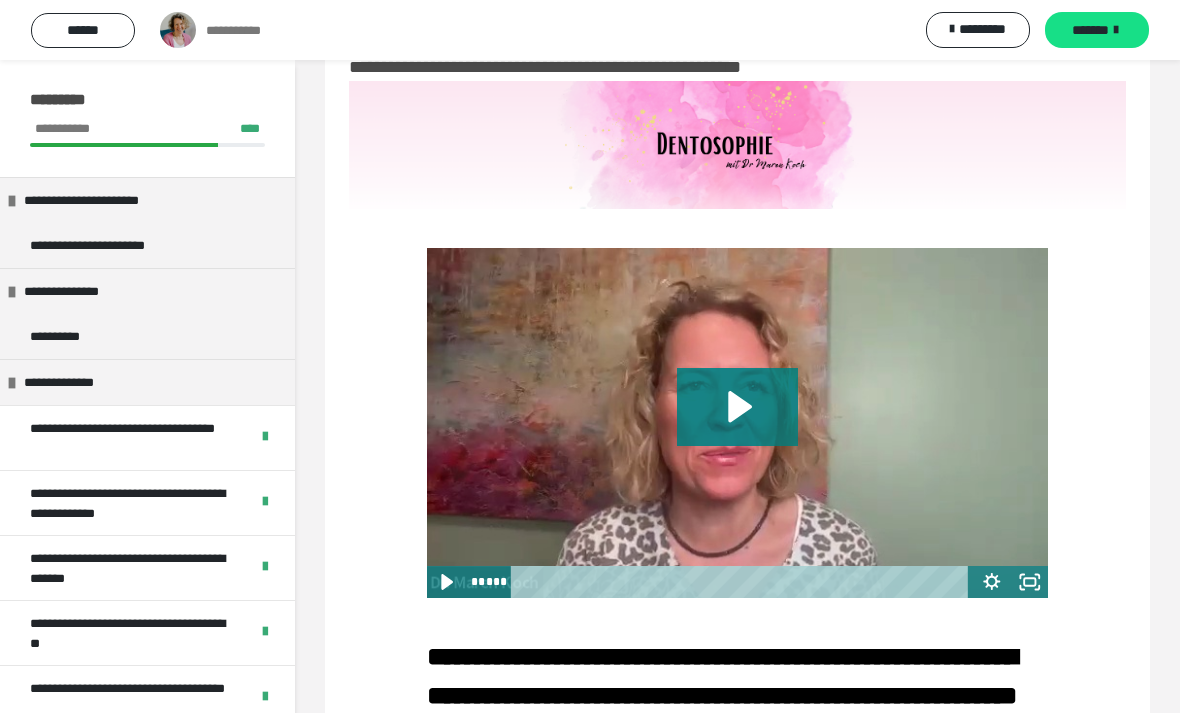 click 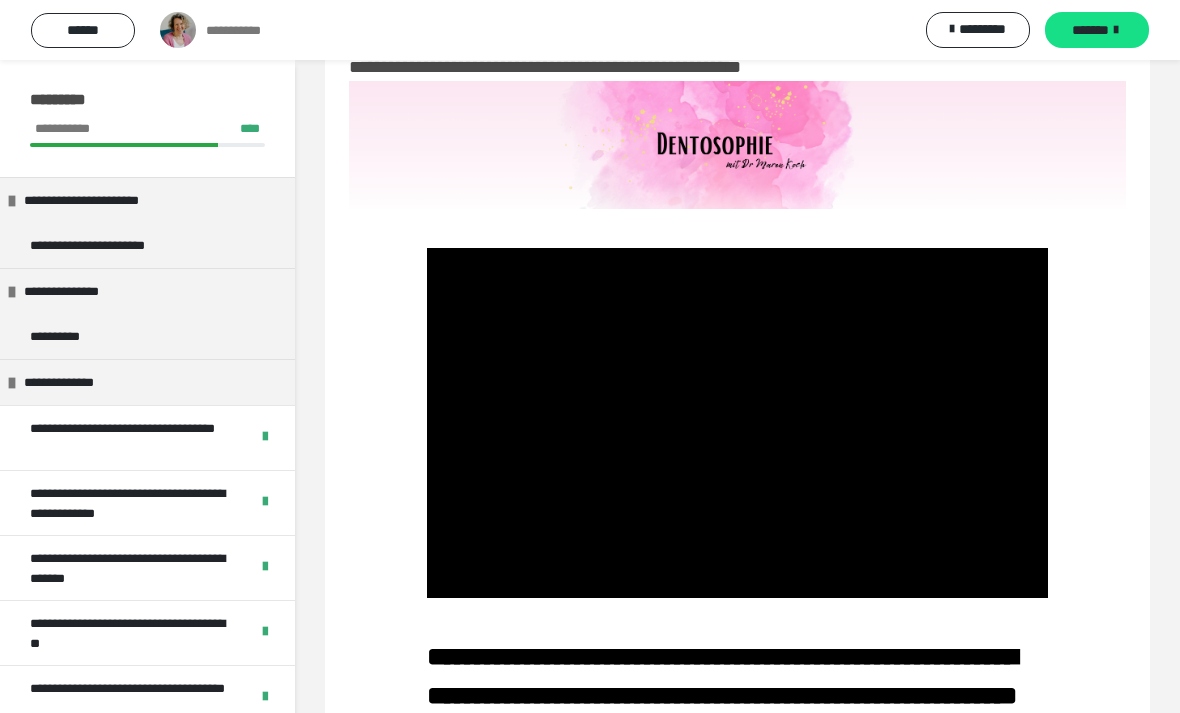 click at bounding box center (738, 423) 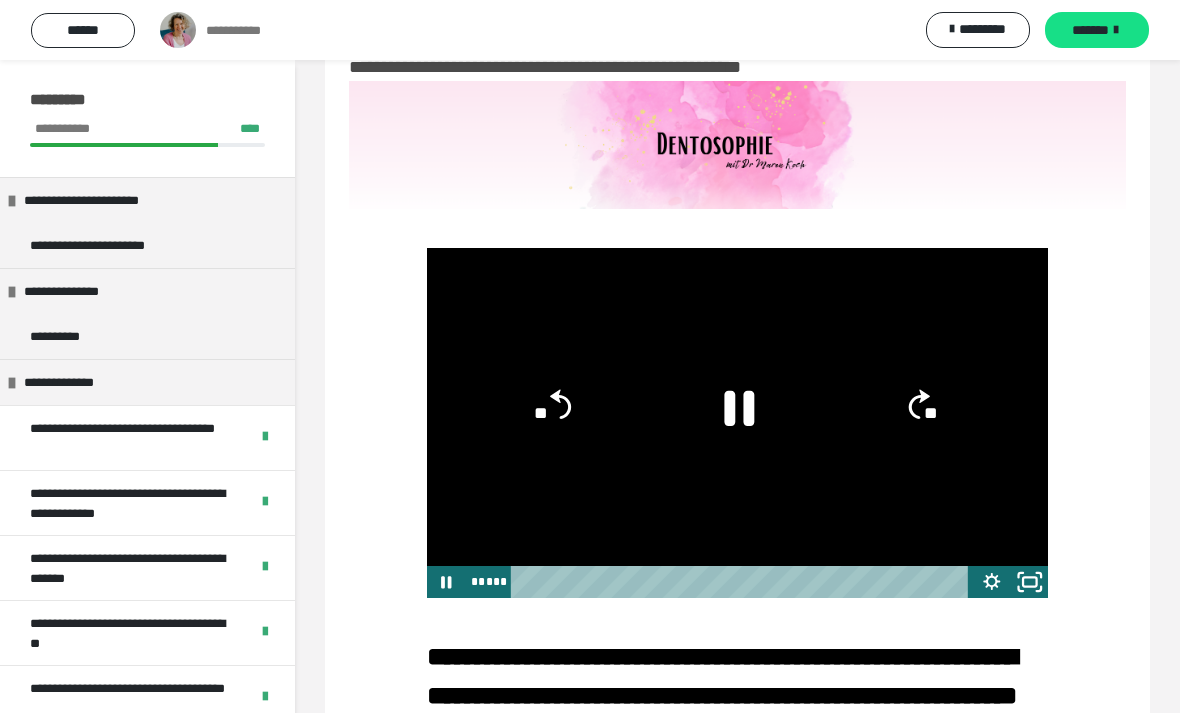 click 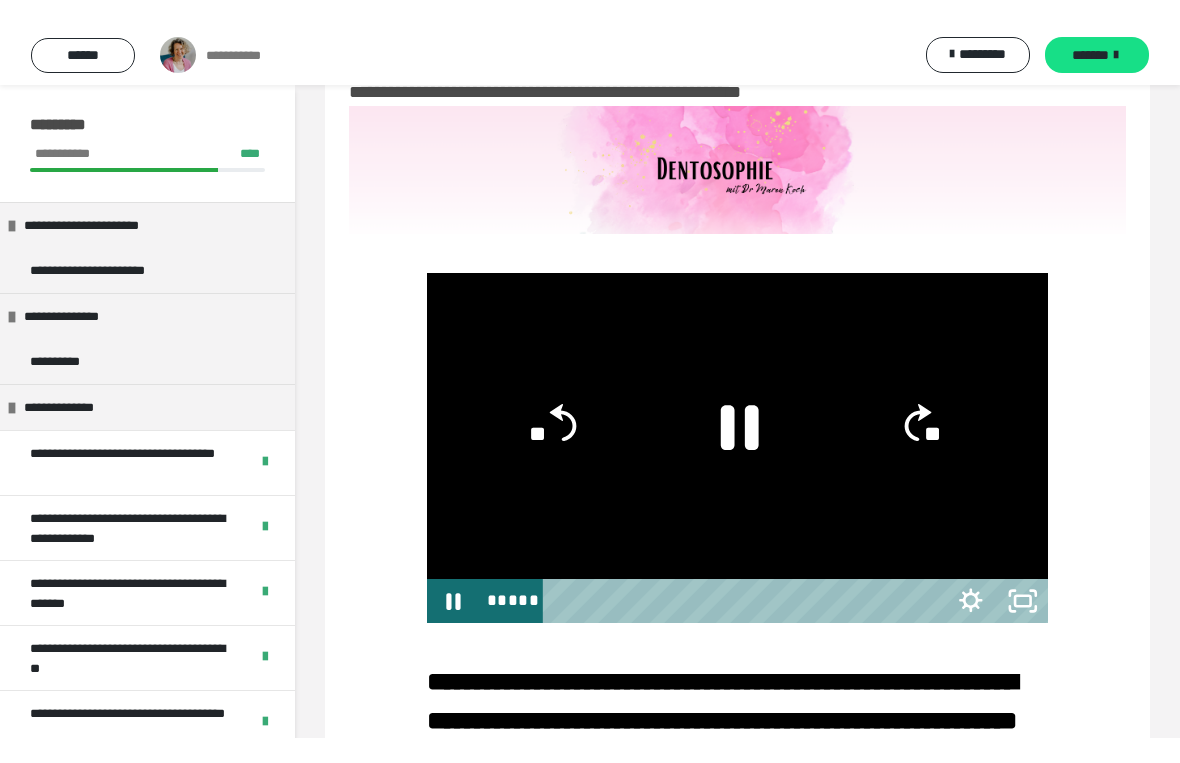 scroll, scrollTop: 24, scrollLeft: 0, axis: vertical 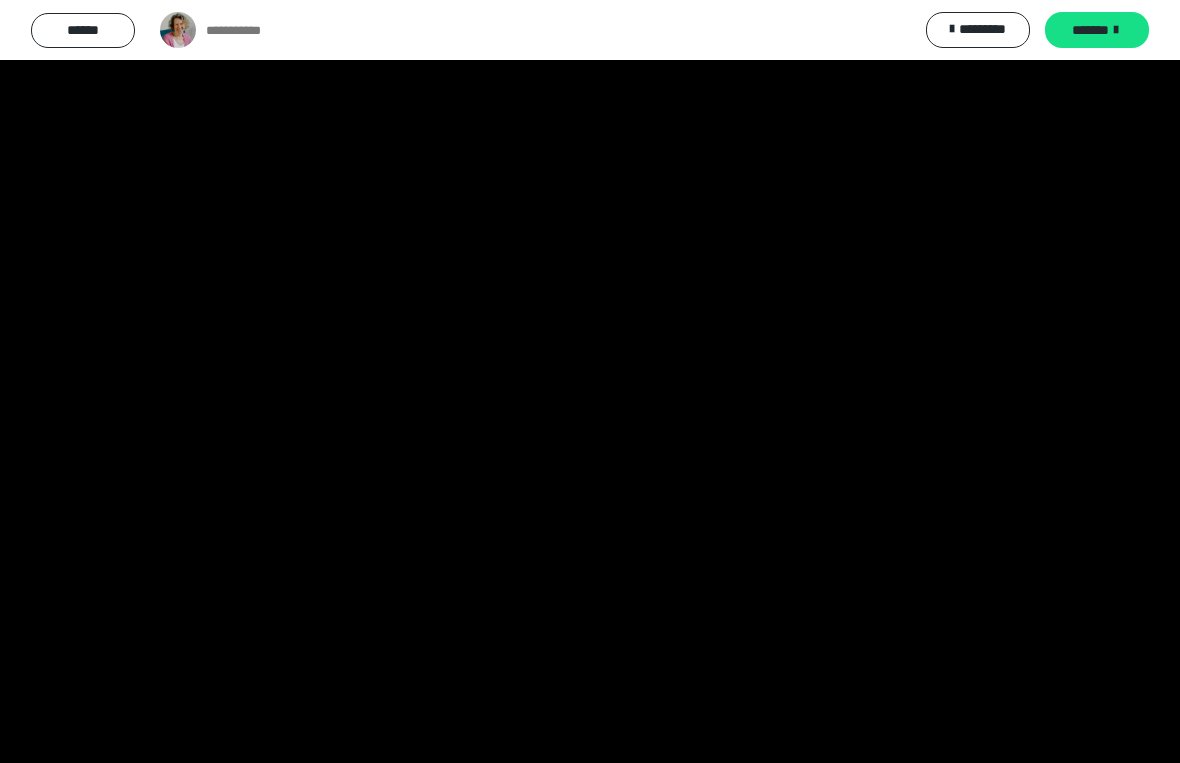 click at bounding box center (590, 381) 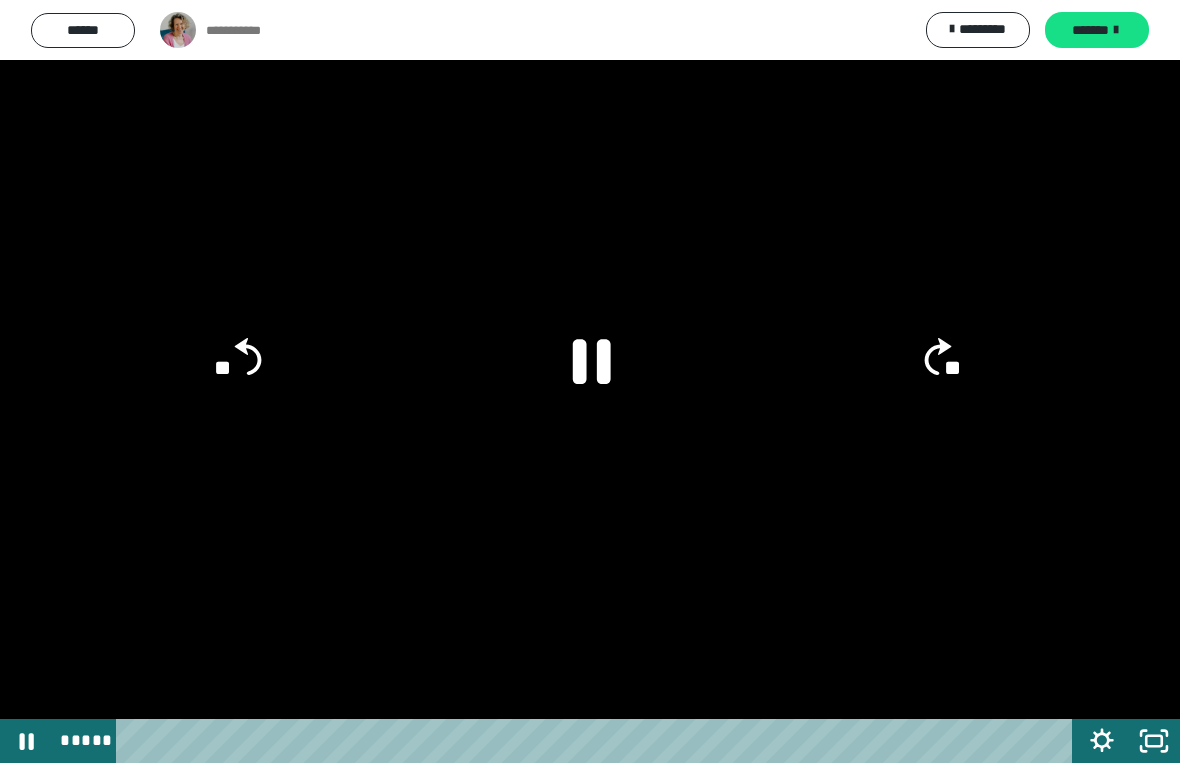 click on "**" 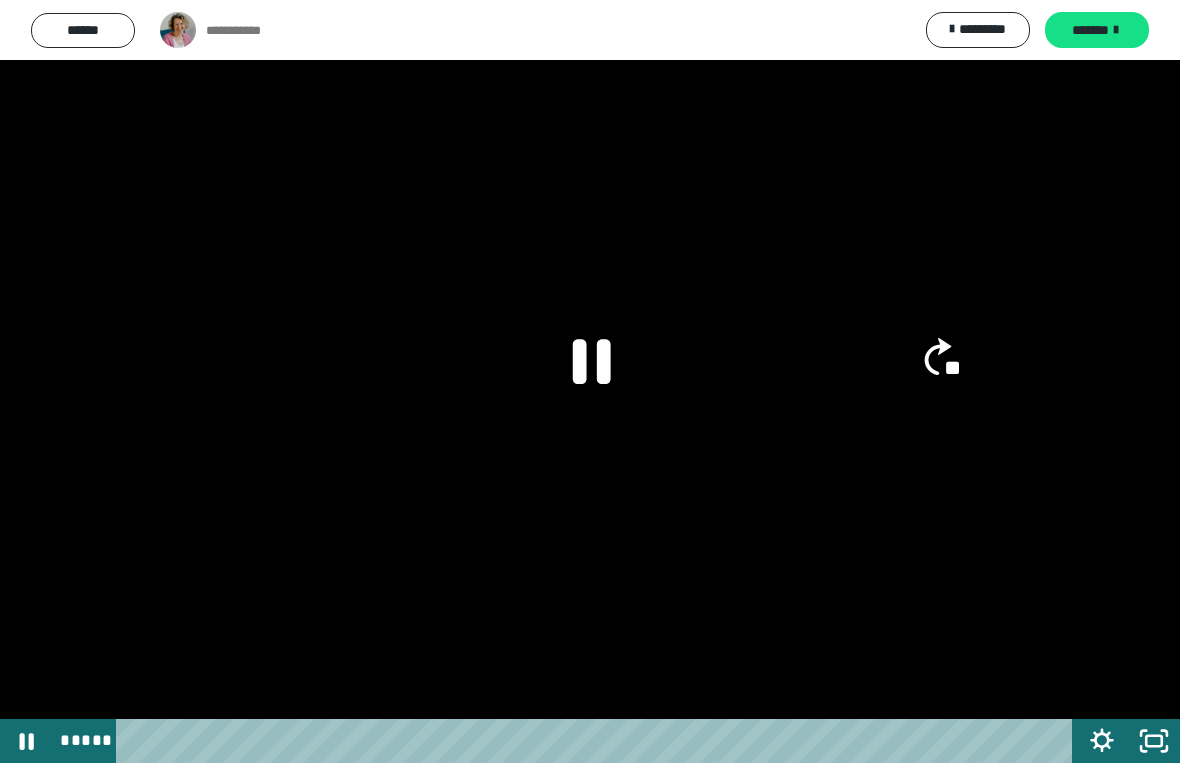 click on "**" 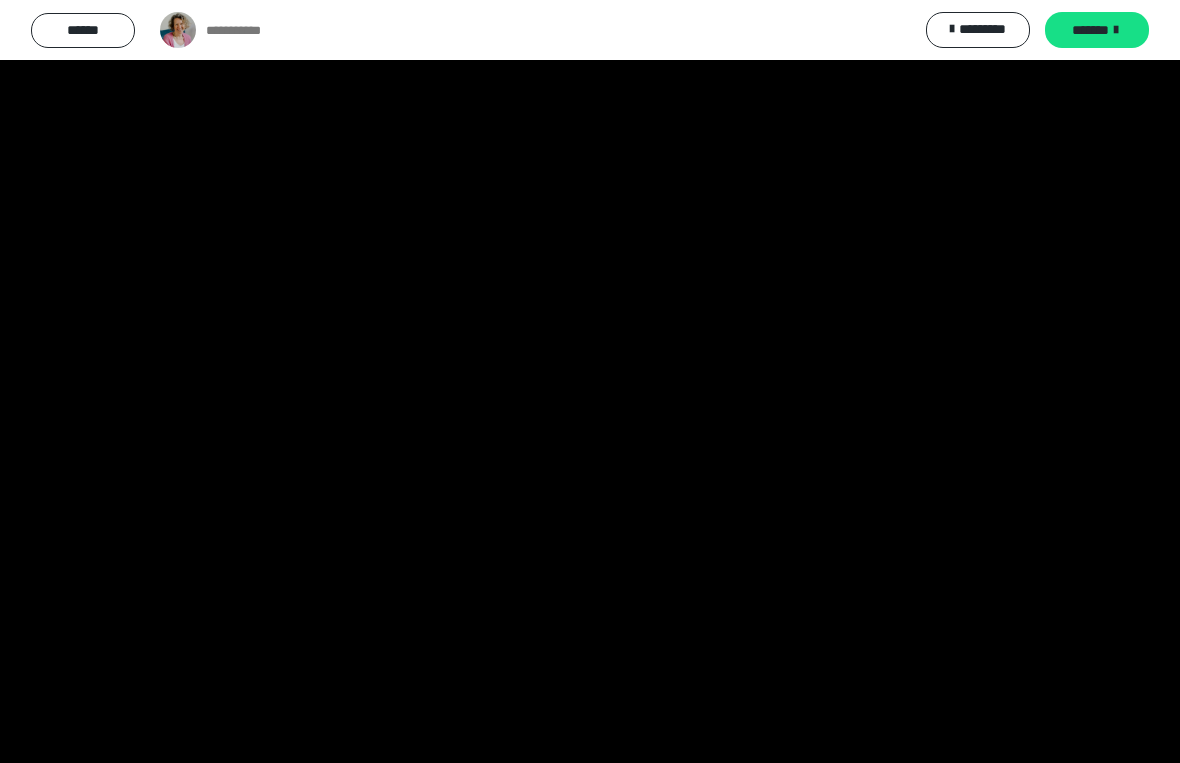 click at bounding box center (590, 381) 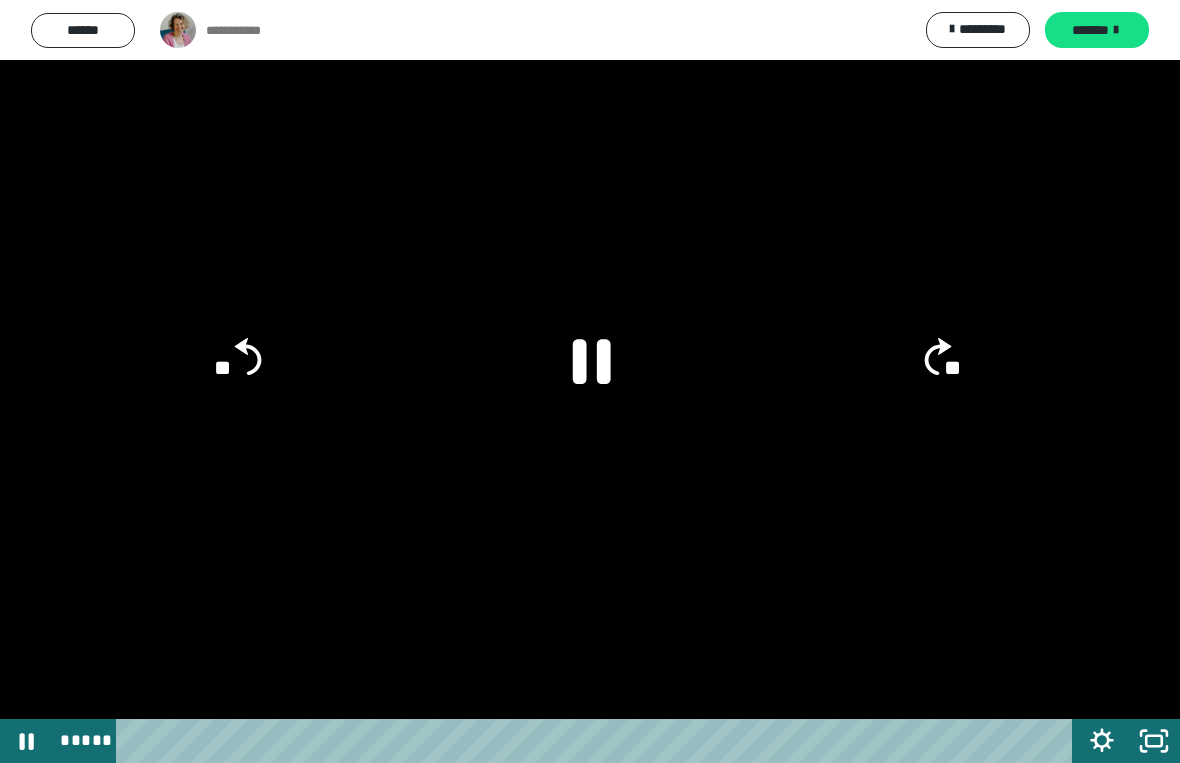 click on "**" 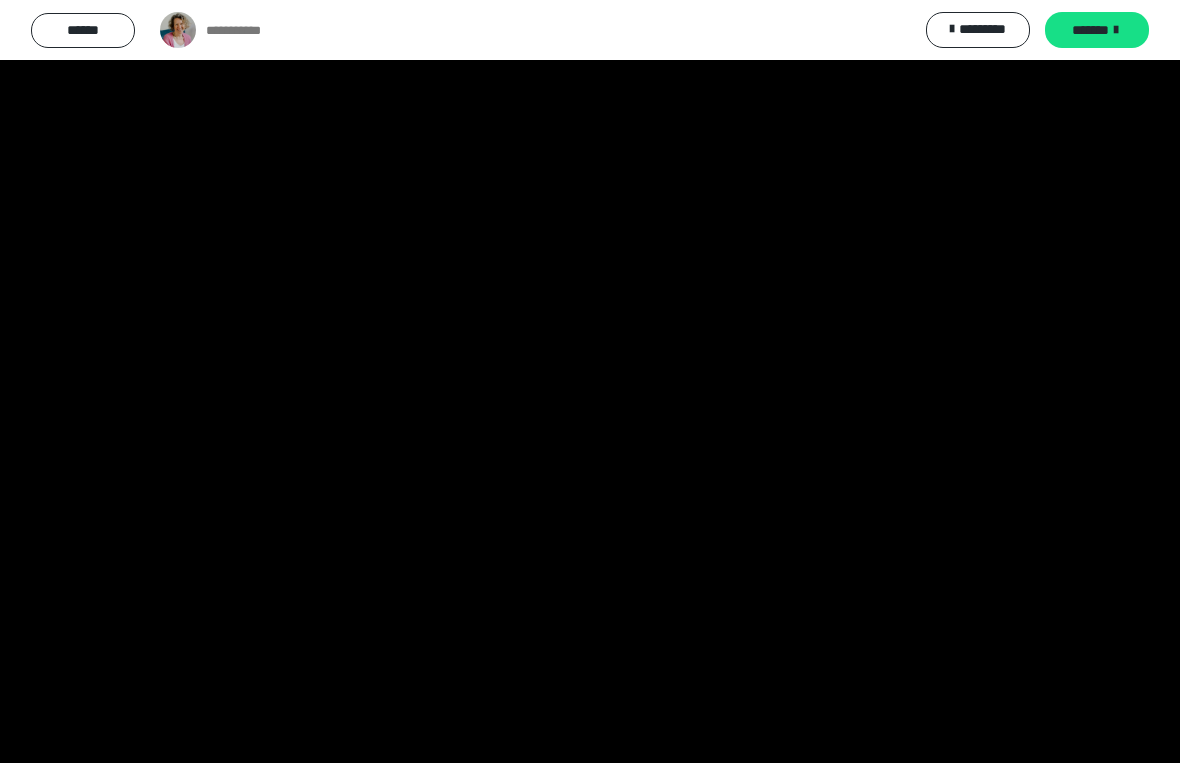 click at bounding box center (590, 381) 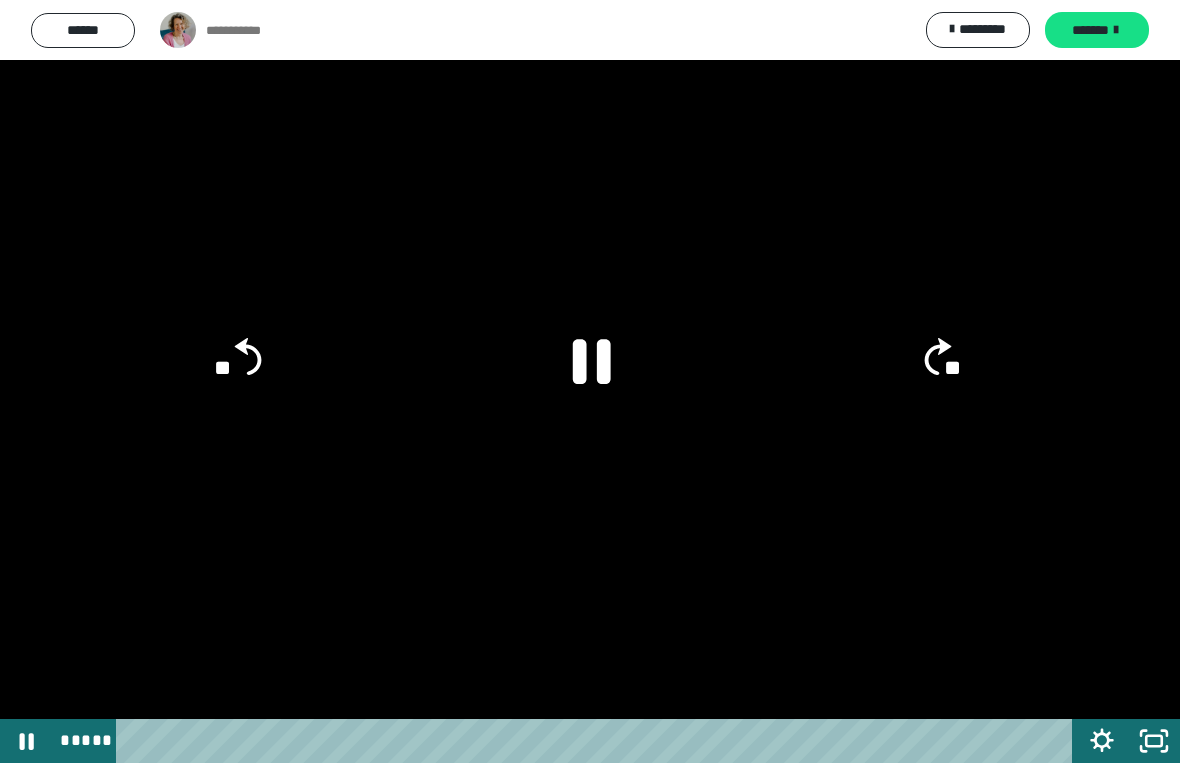 click on "**" 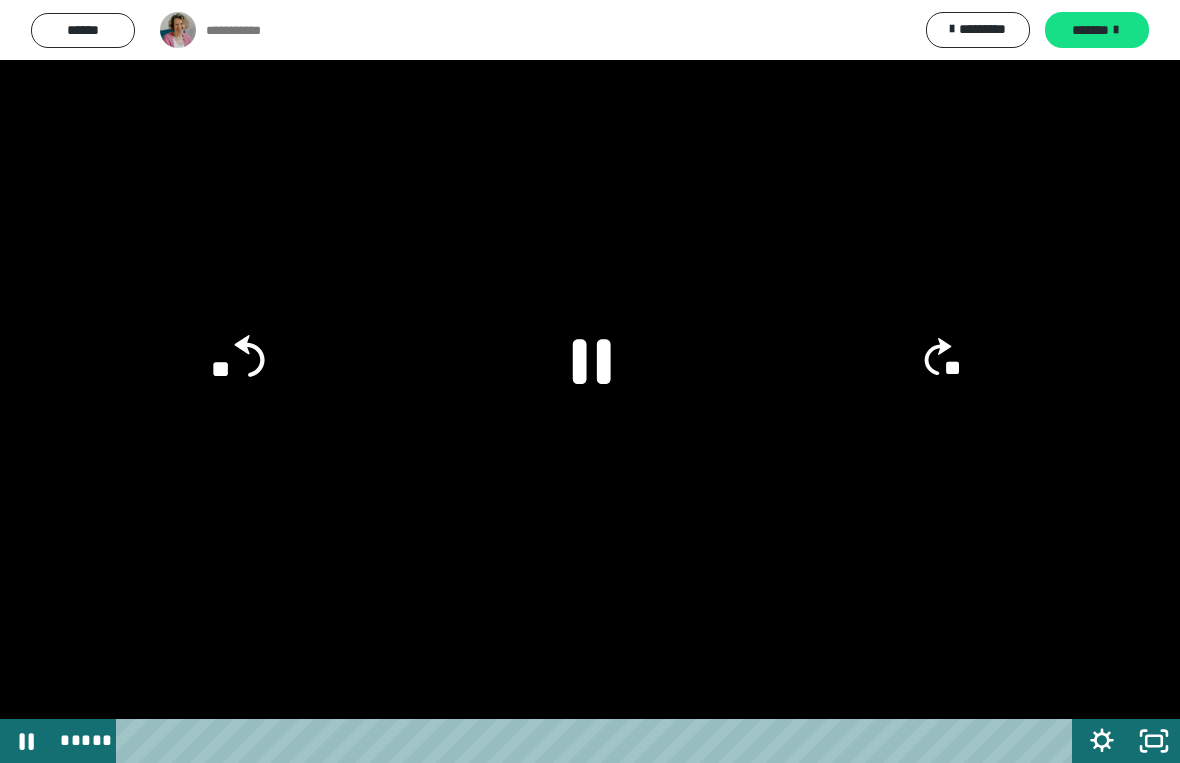 click on "**" 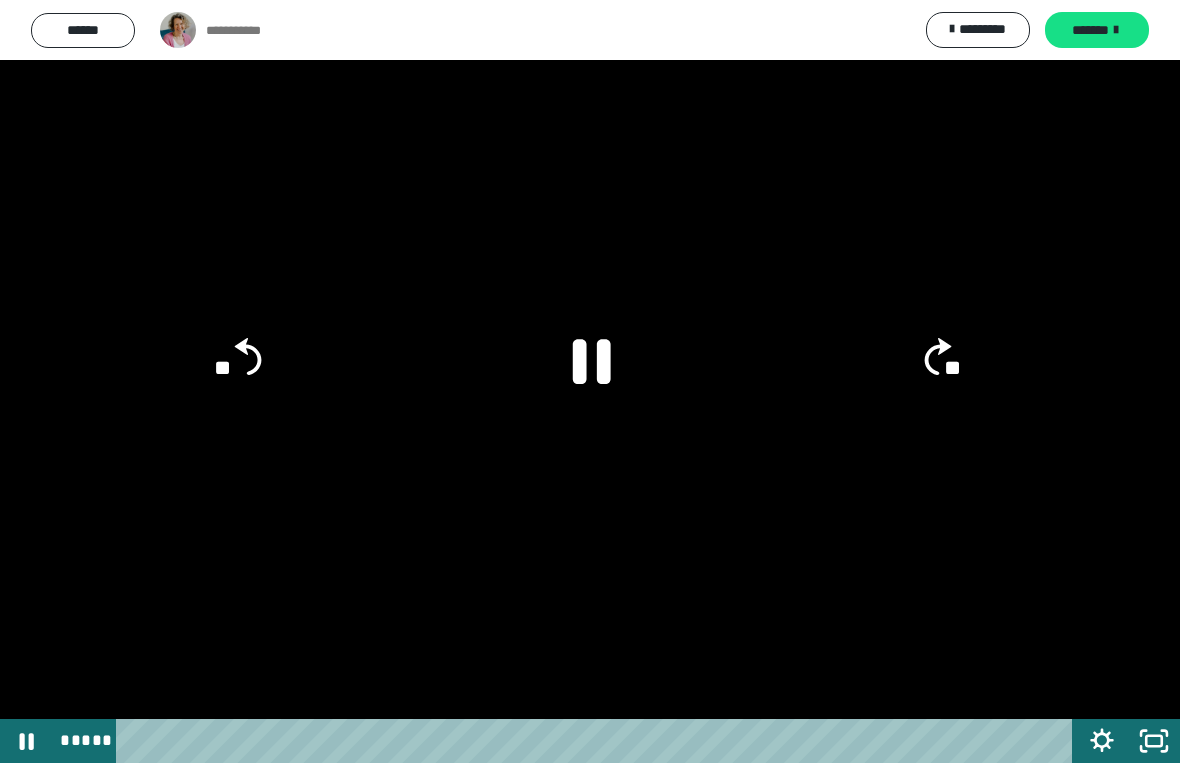click 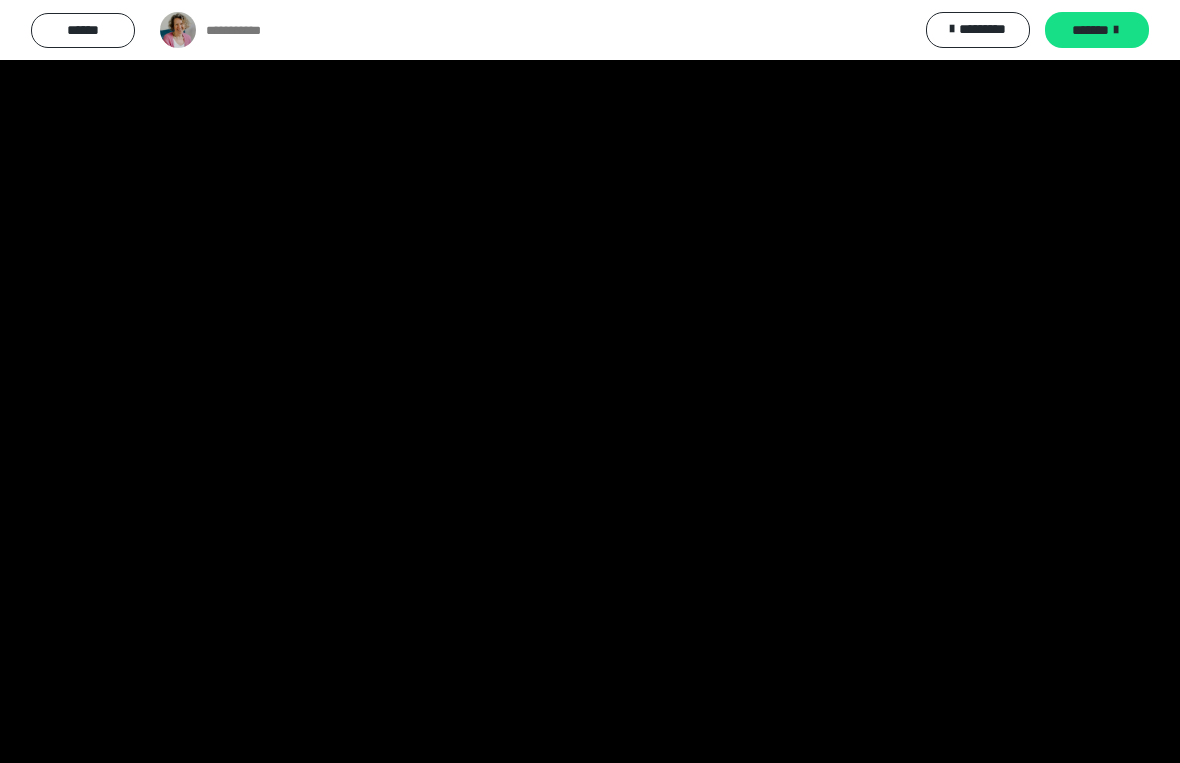 click at bounding box center (590, 381) 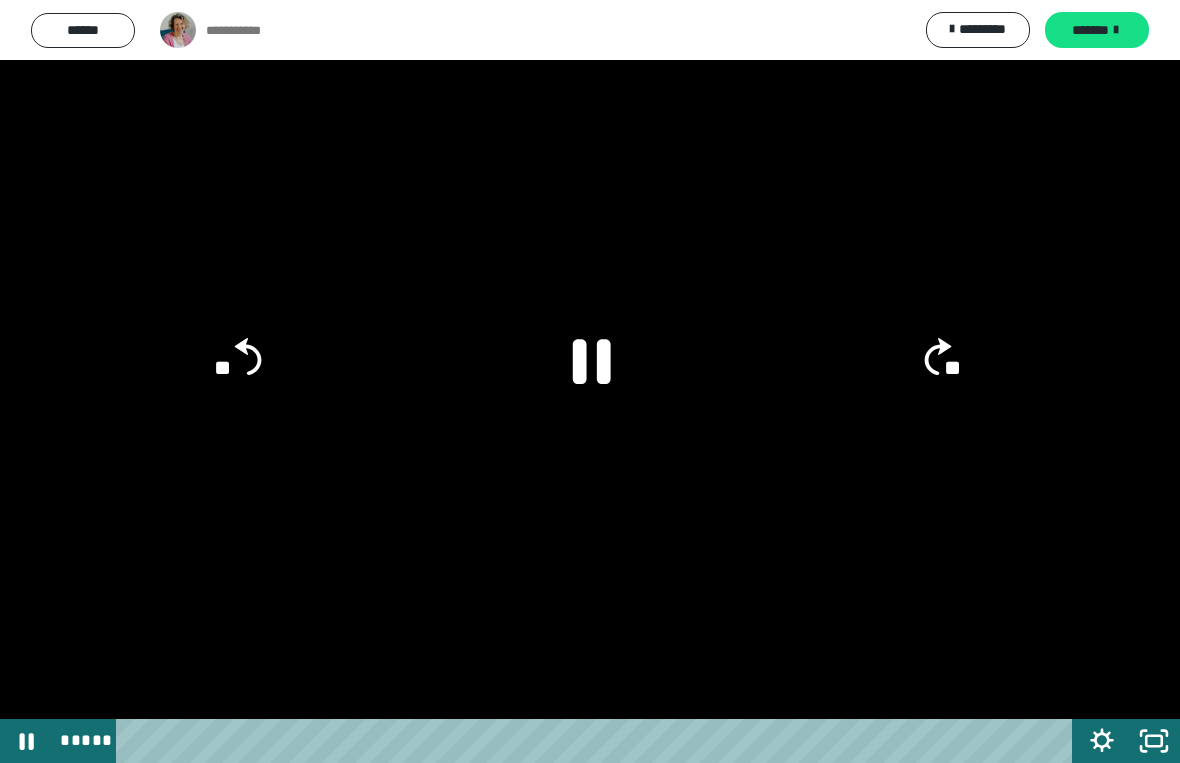 click on "**" 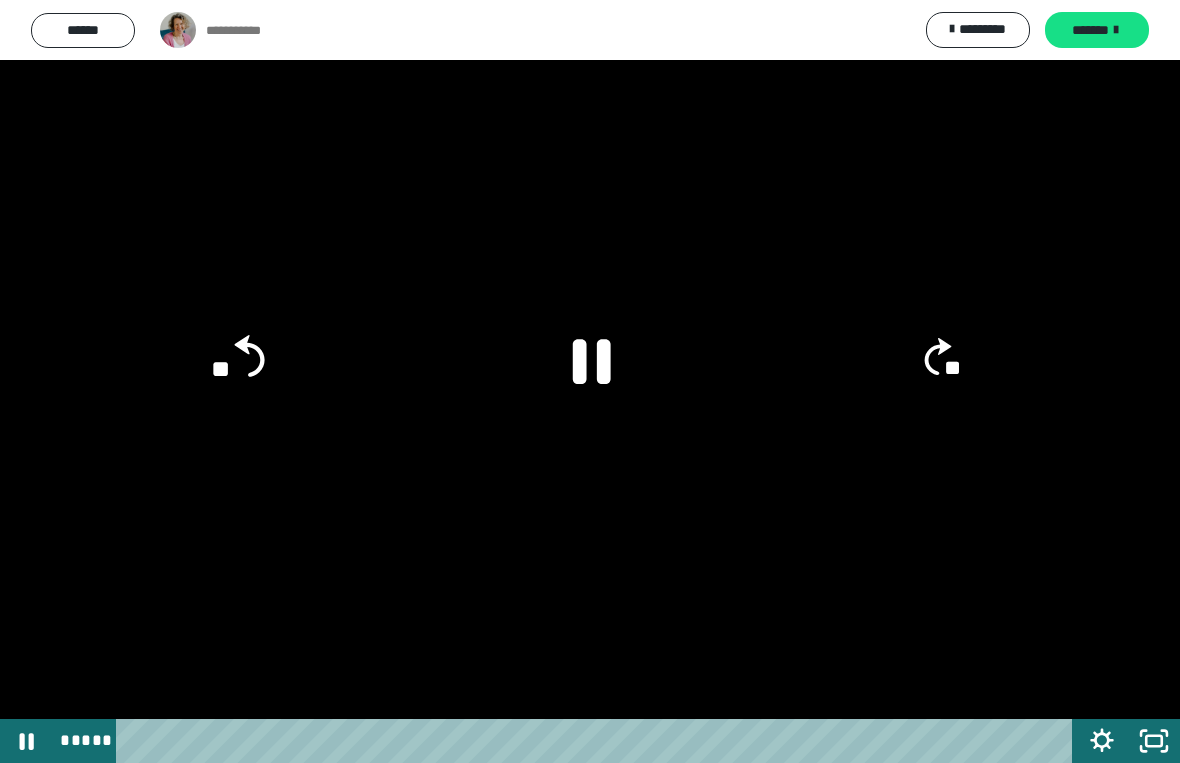 click on "**" 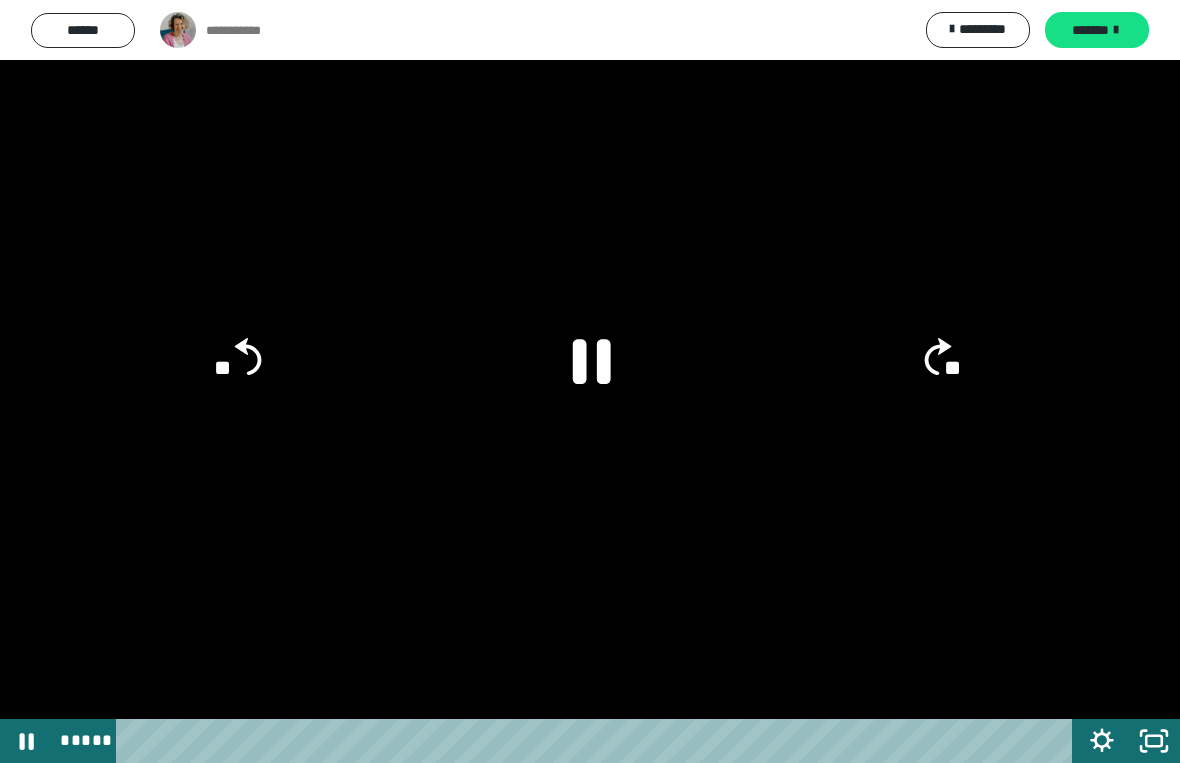 click on "**" 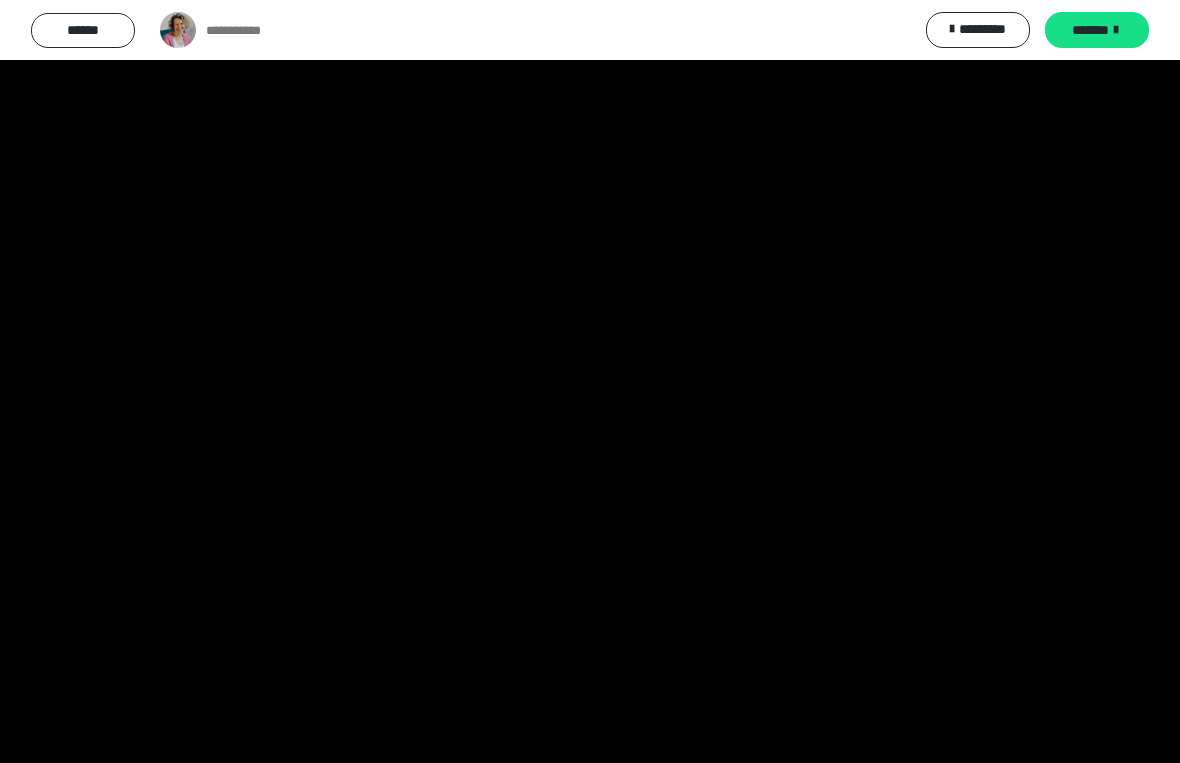 click at bounding box center (590, 381) 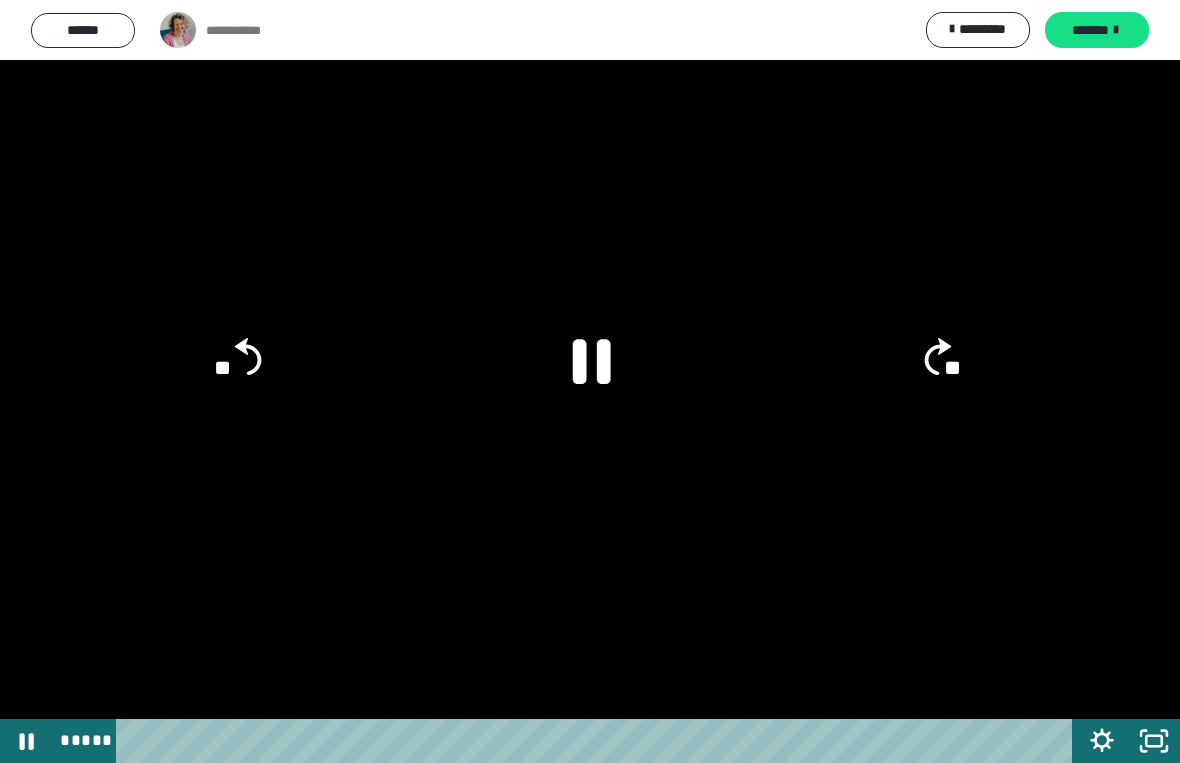 click on "**" 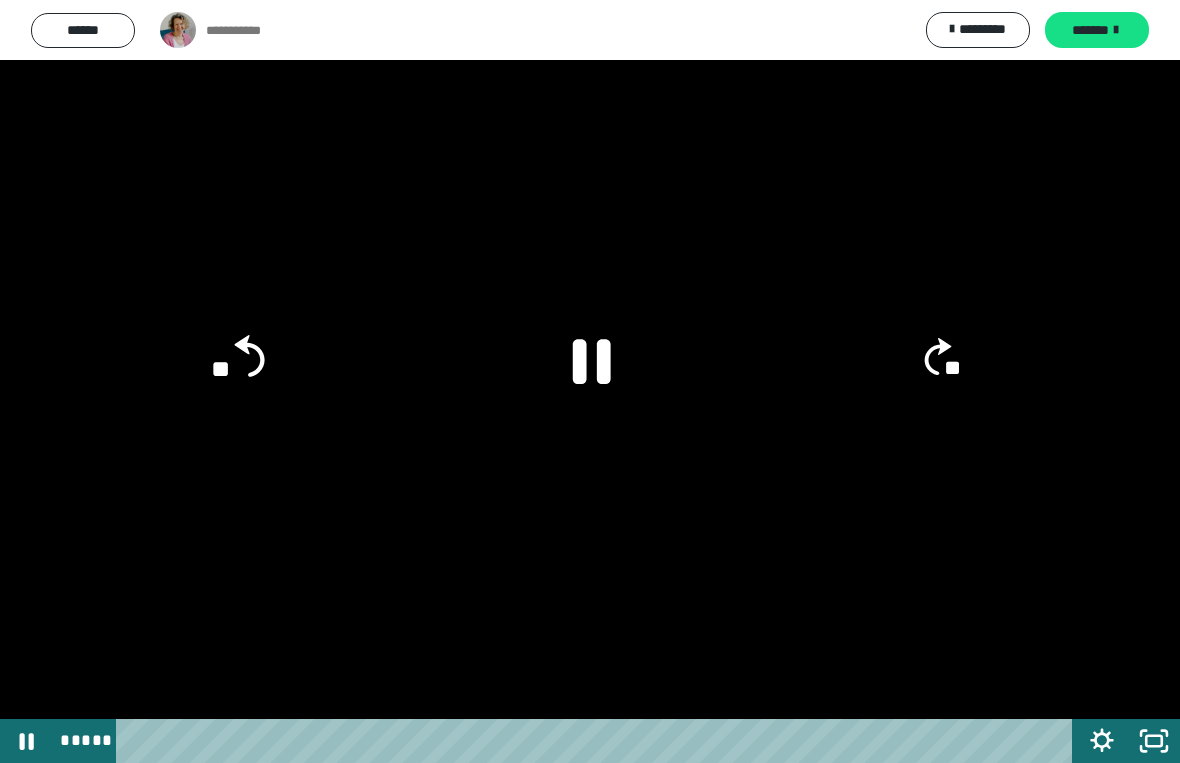click on "**" 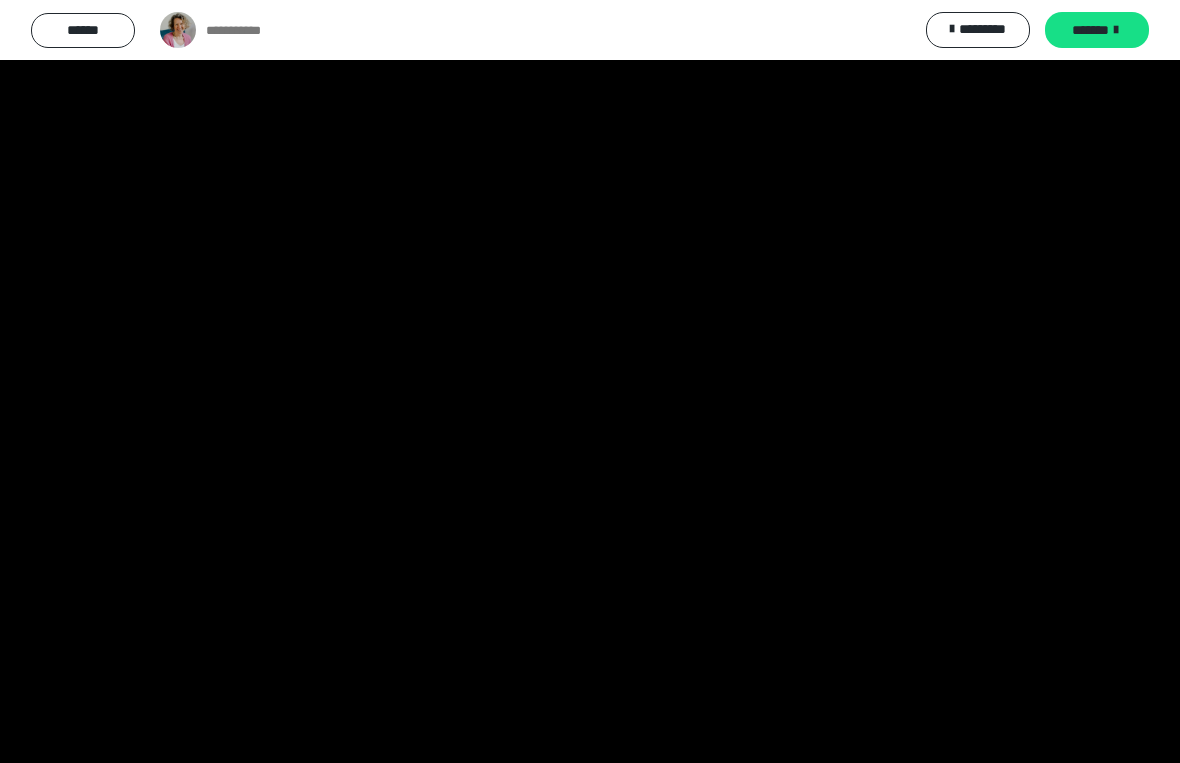 click at bounding box center (590, 381) 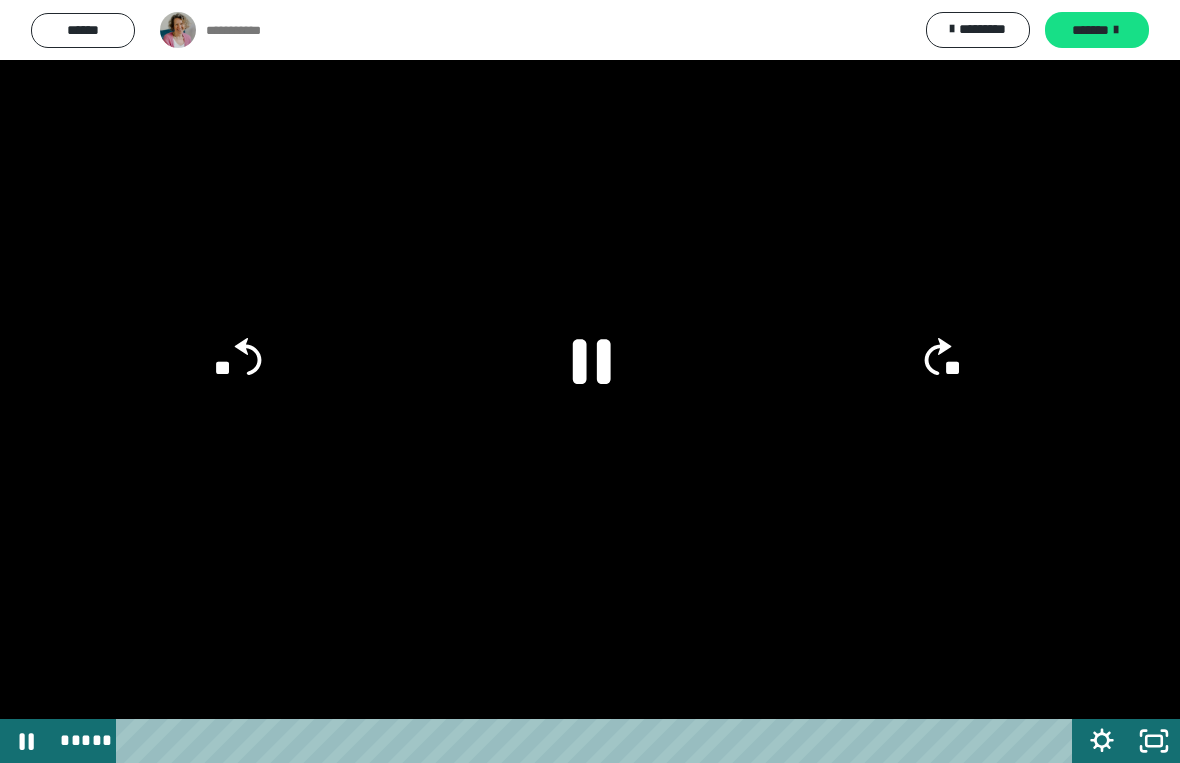 click 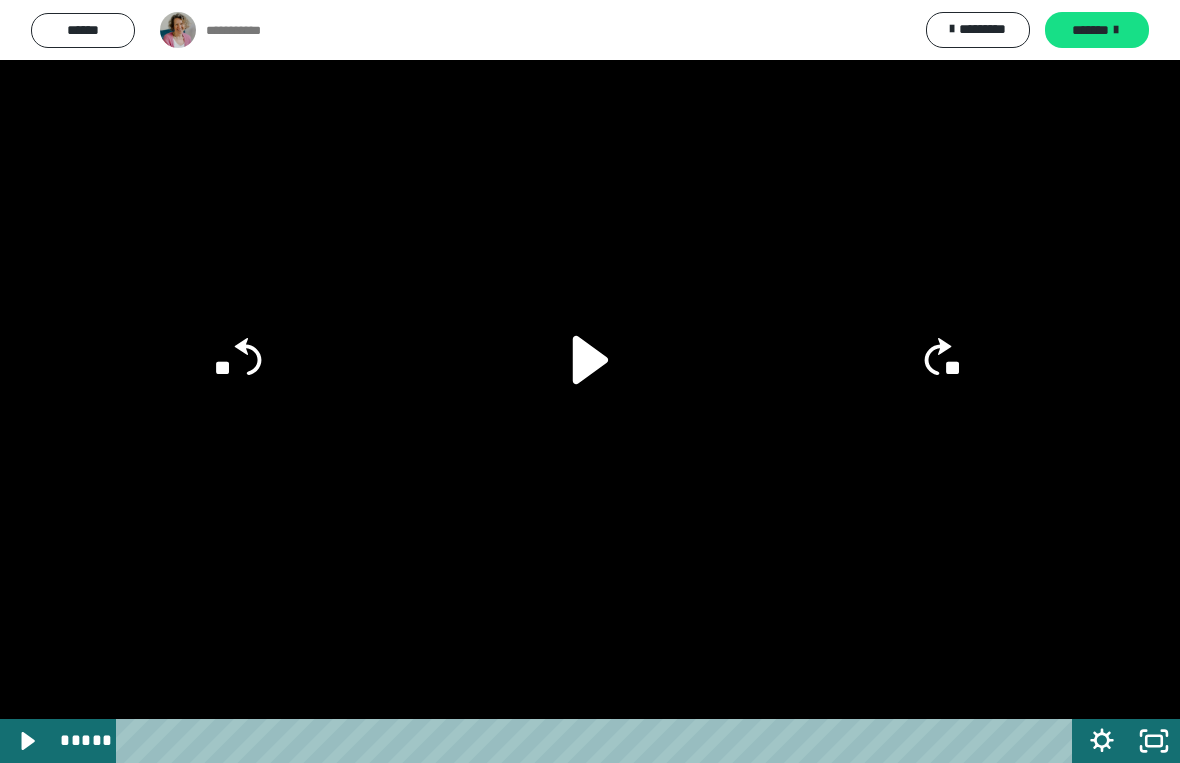 click 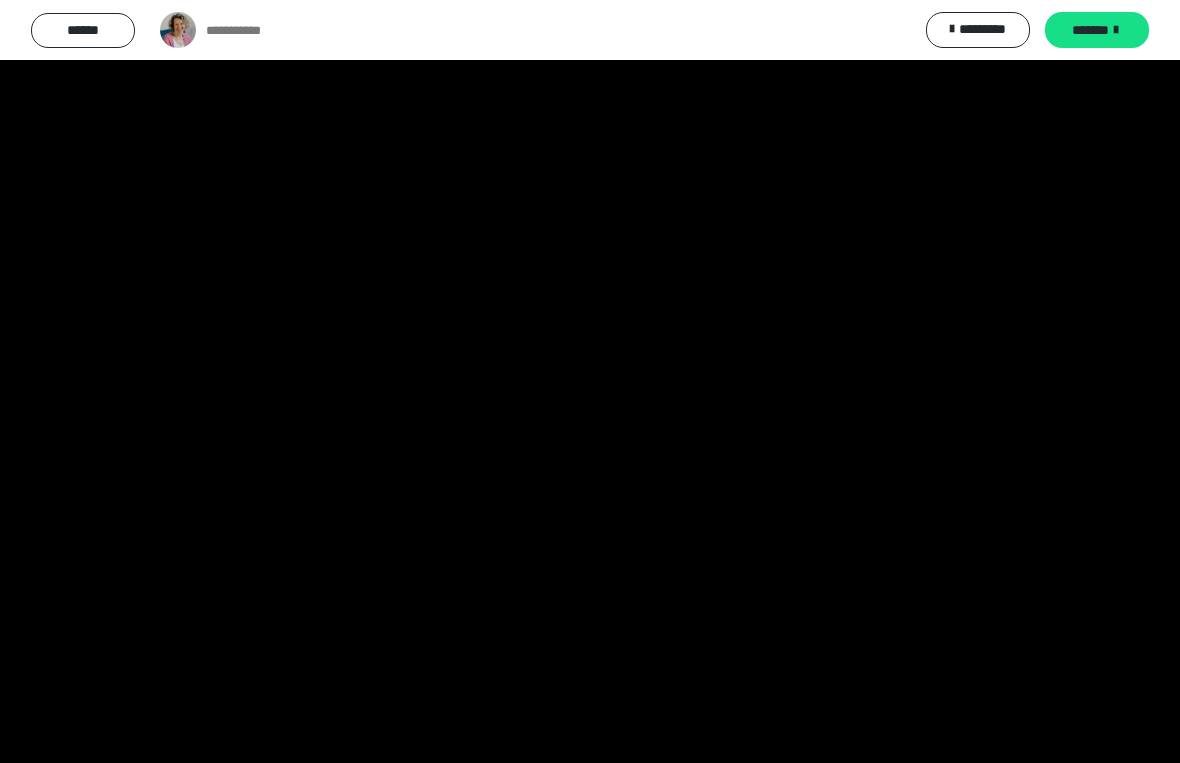 click at bounding box center [590, 381] 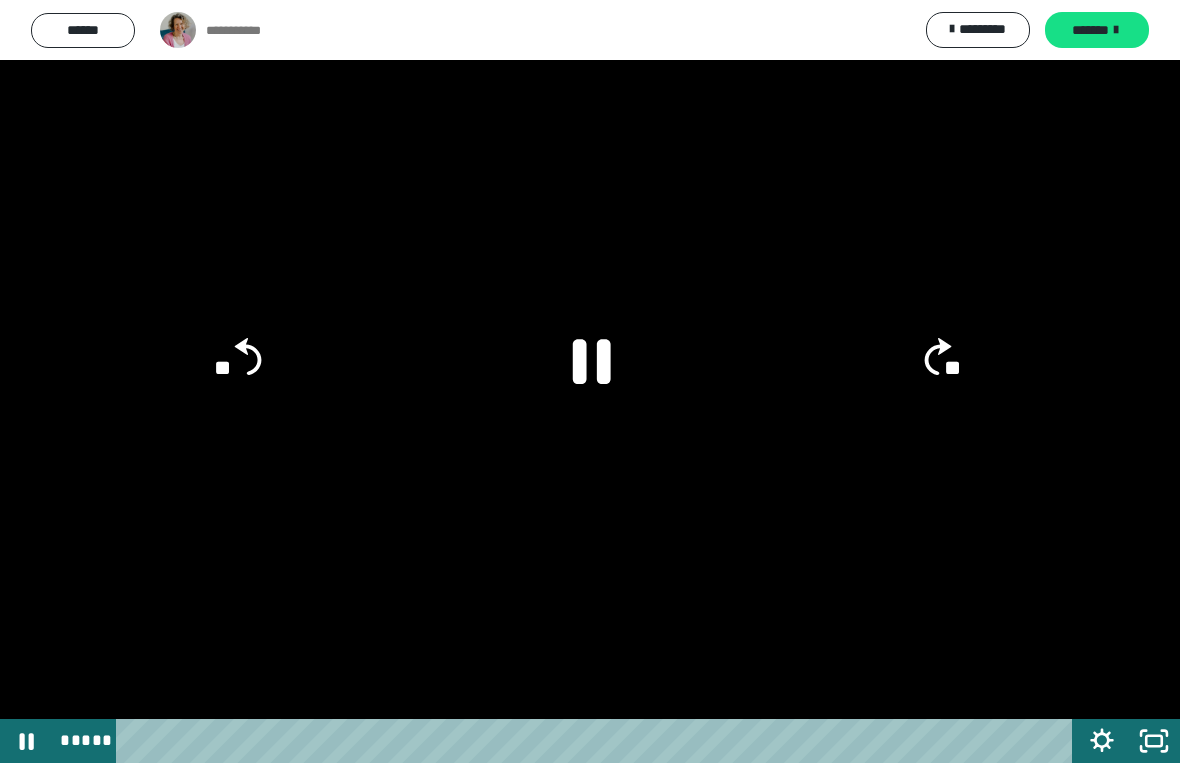 click 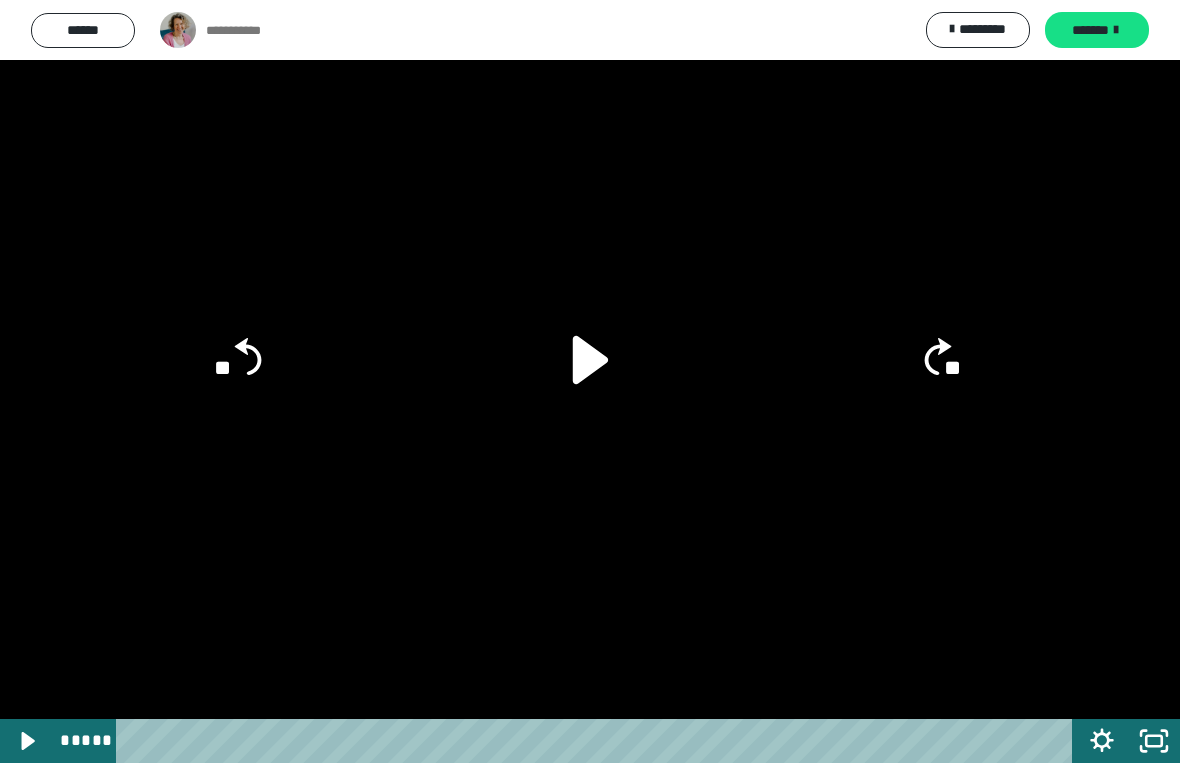 click 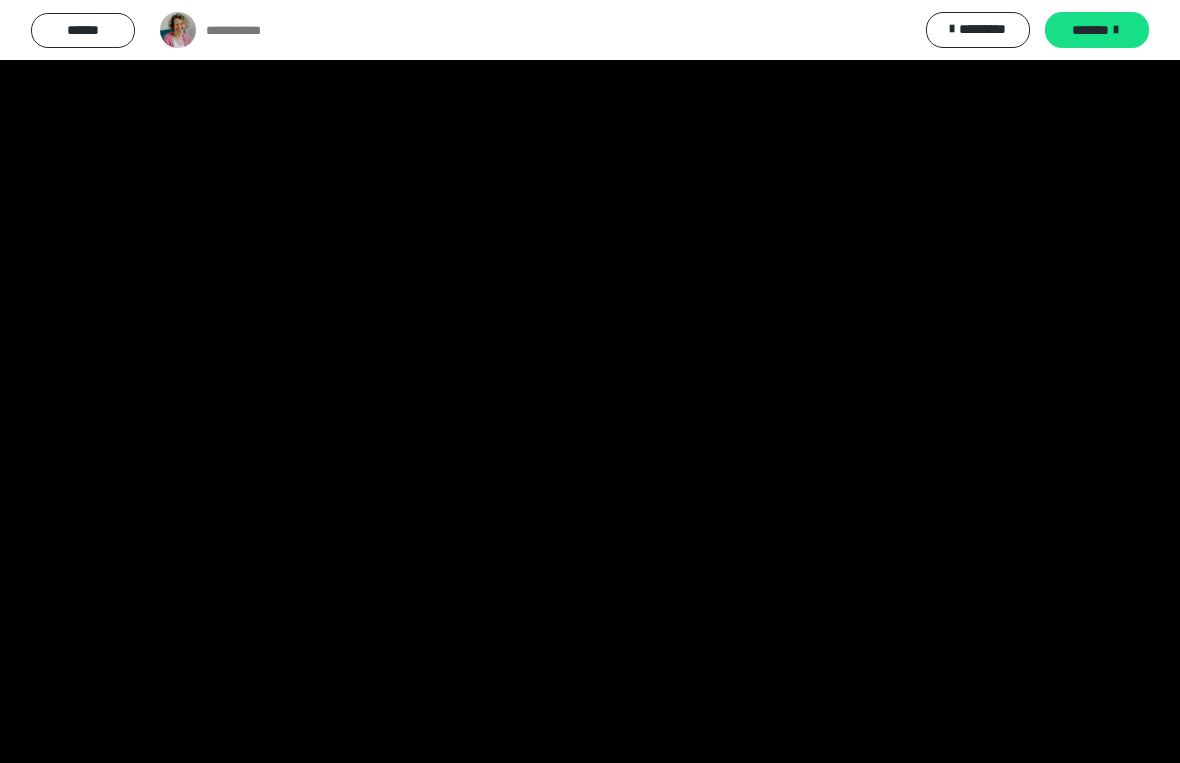 click at bounding box center [590, 381] 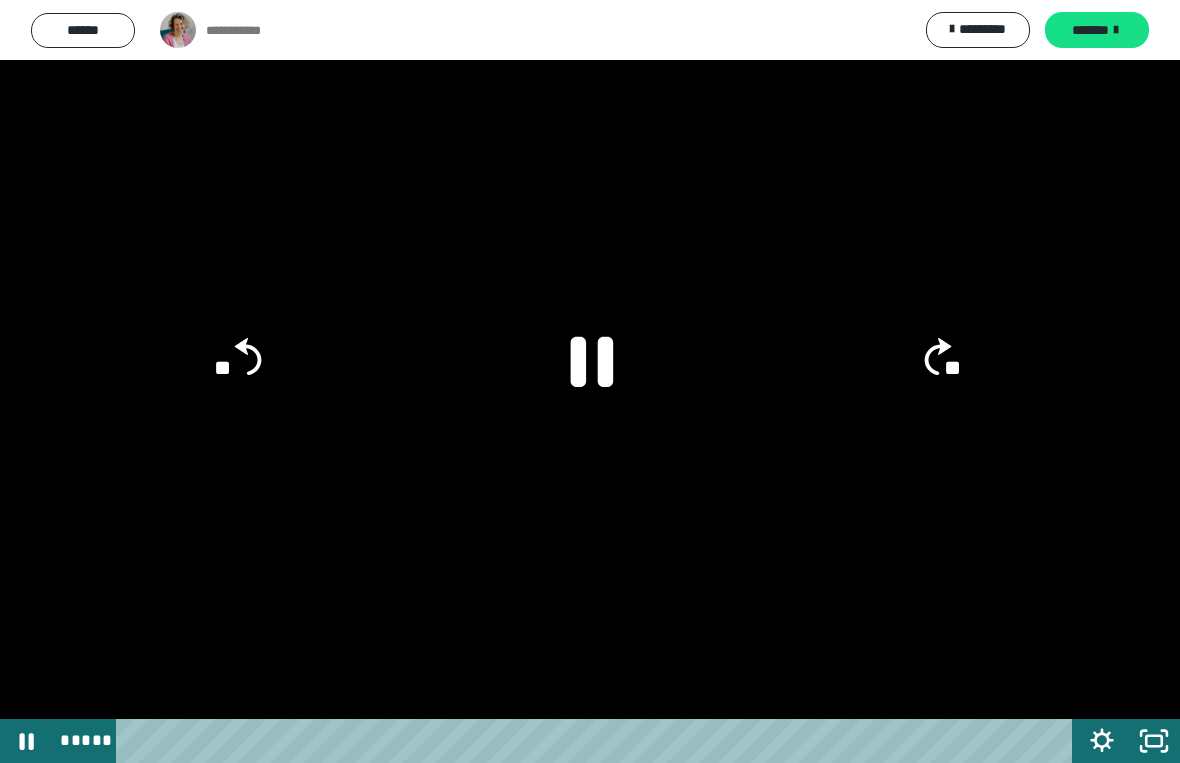 click 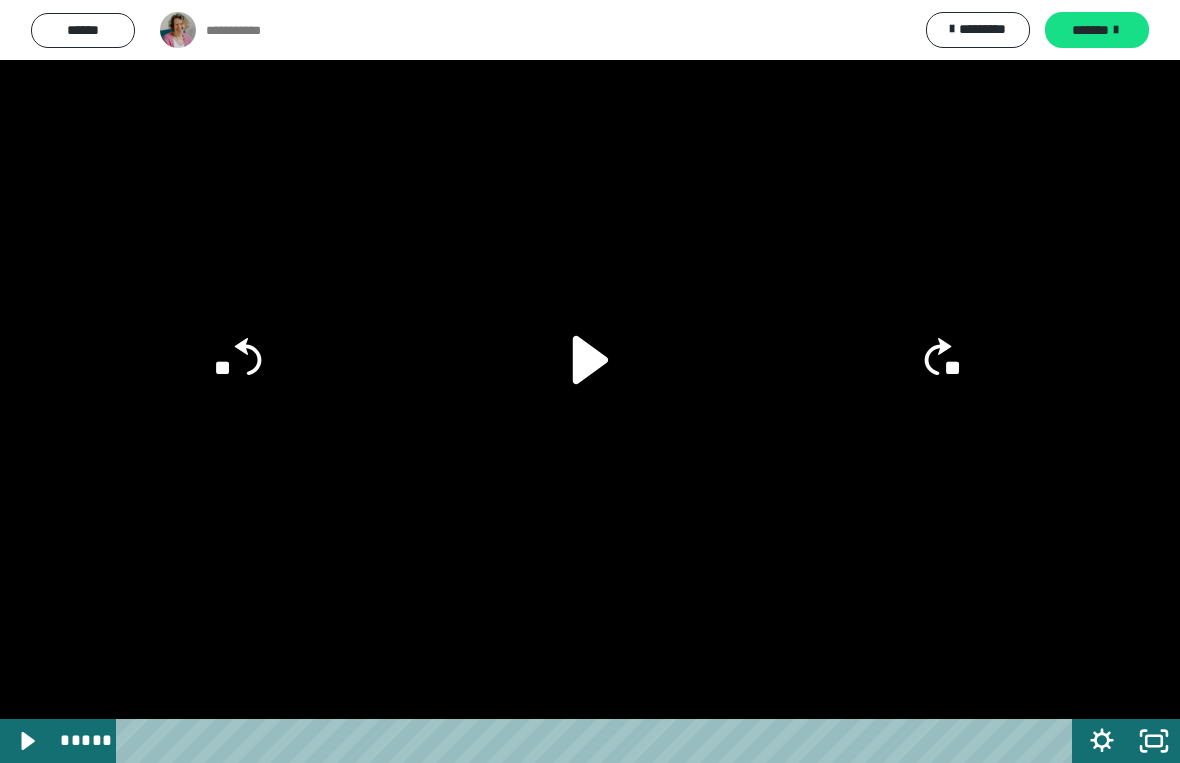 click 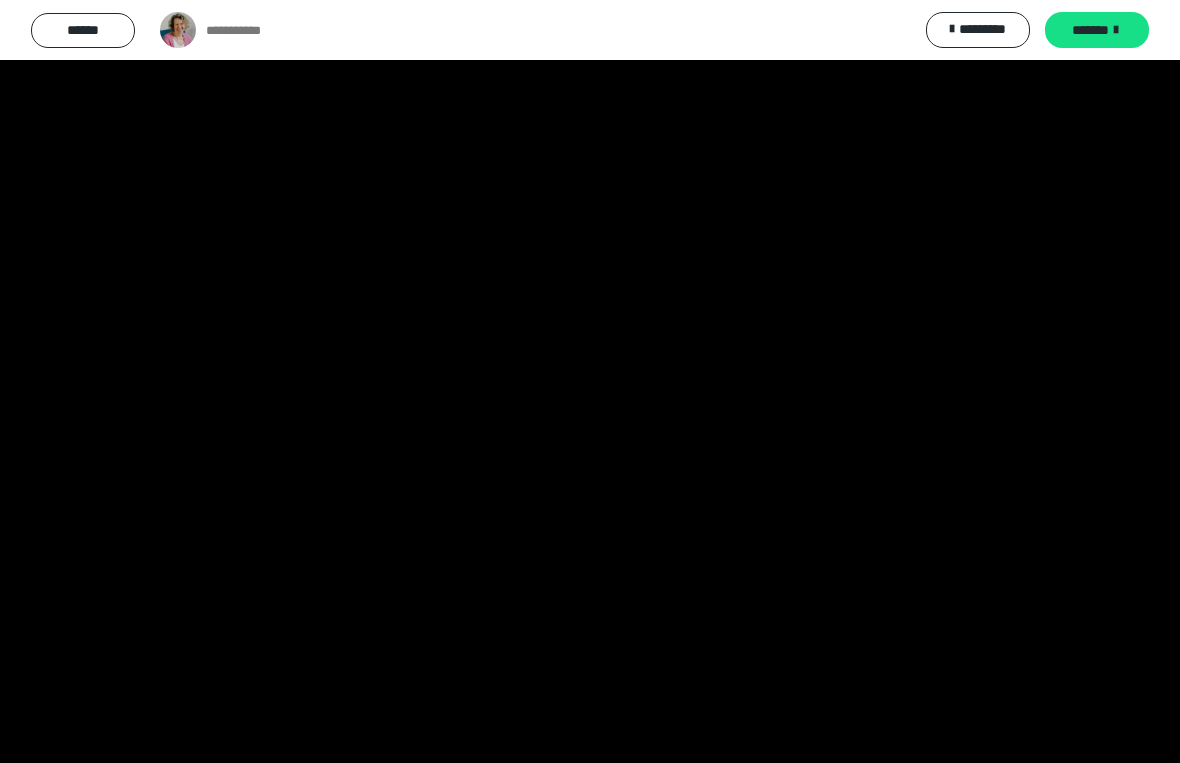 click at bounding box center (590, 381) 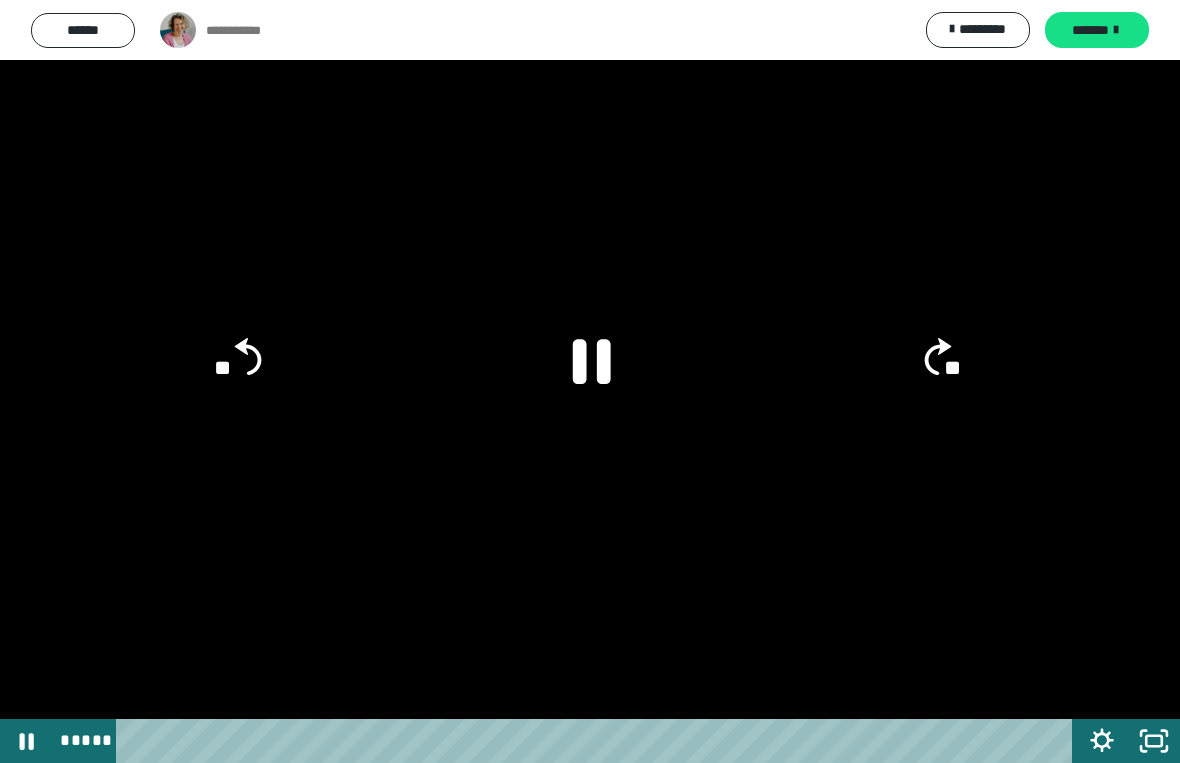 click on "**" 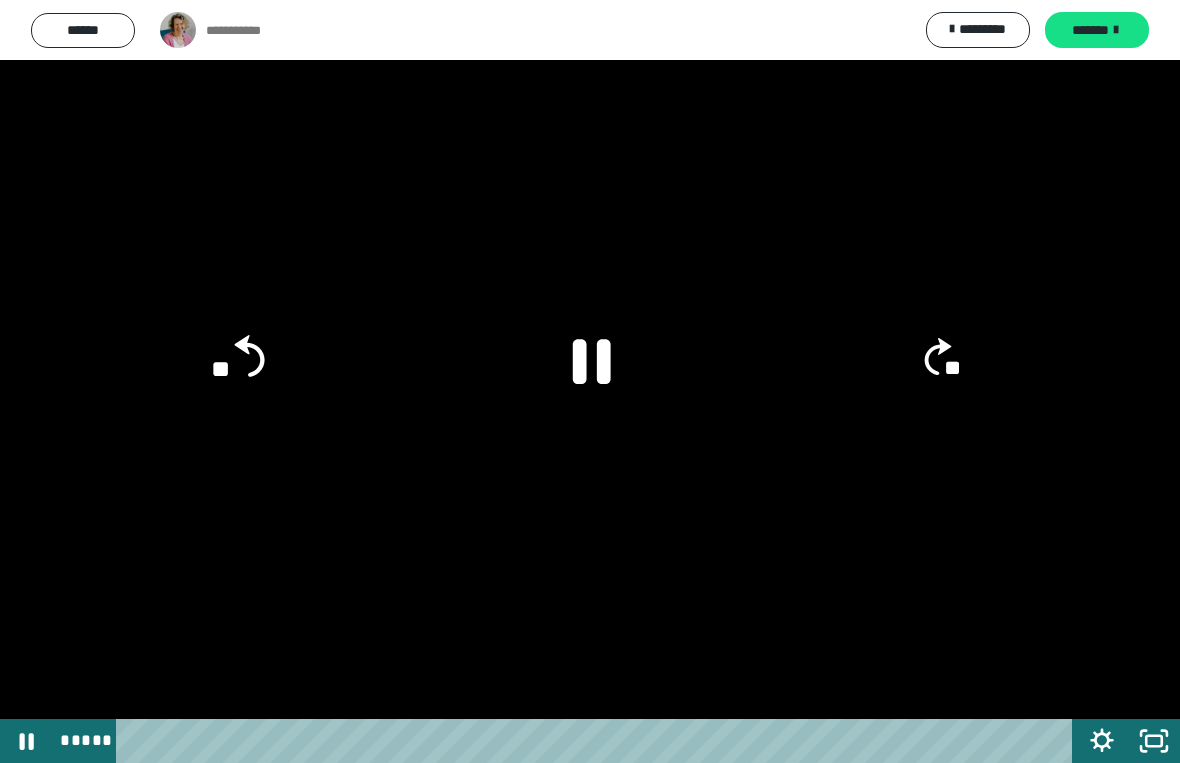 click on "**" 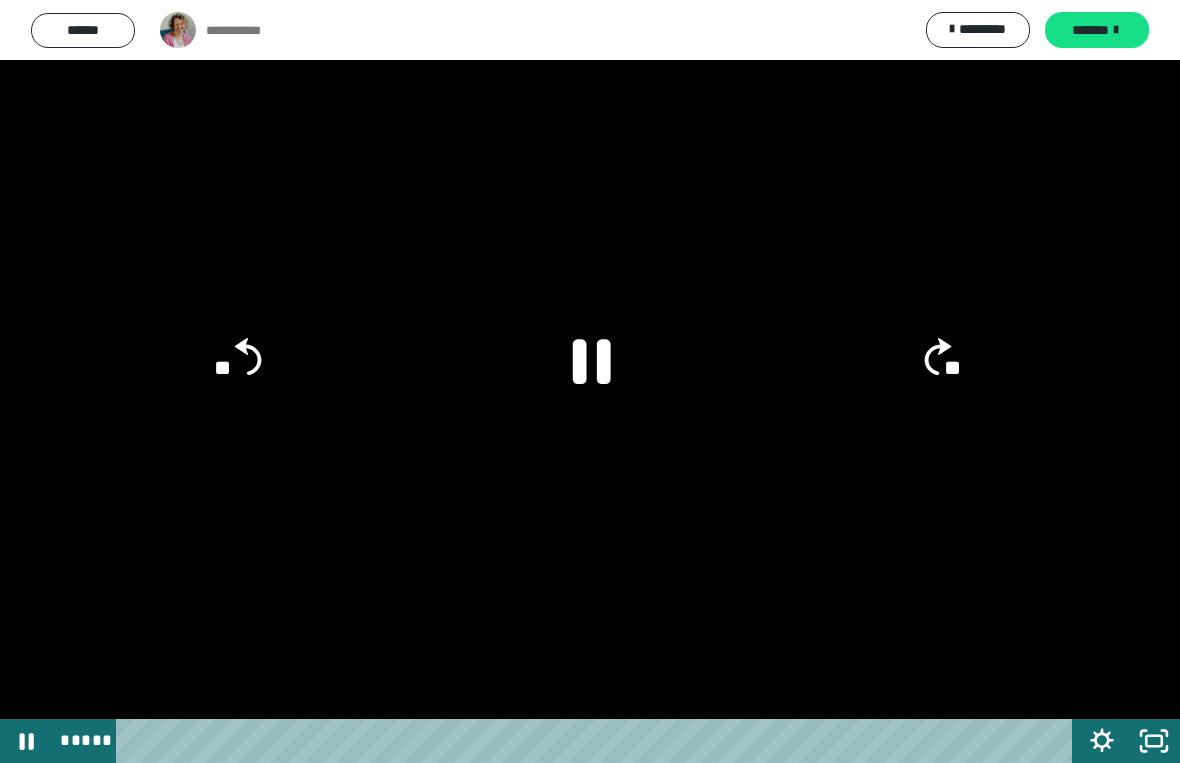click on "**" 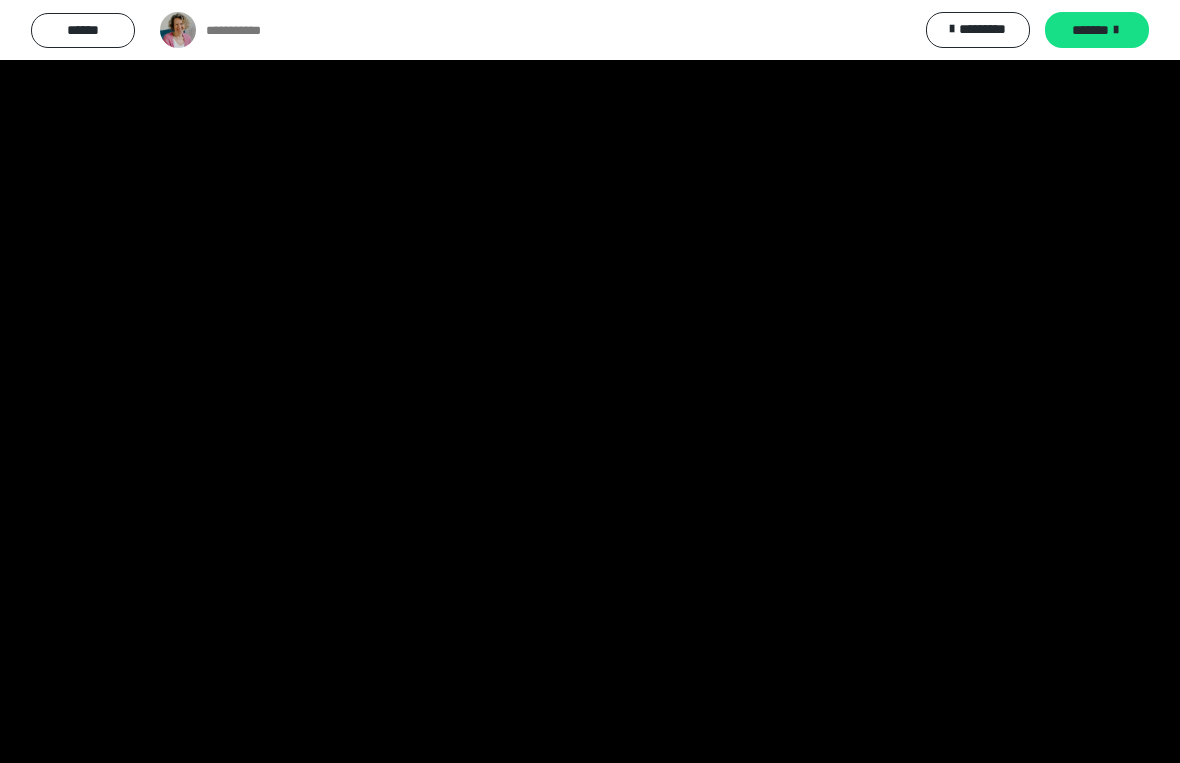 click at bounding box center (590, 381) 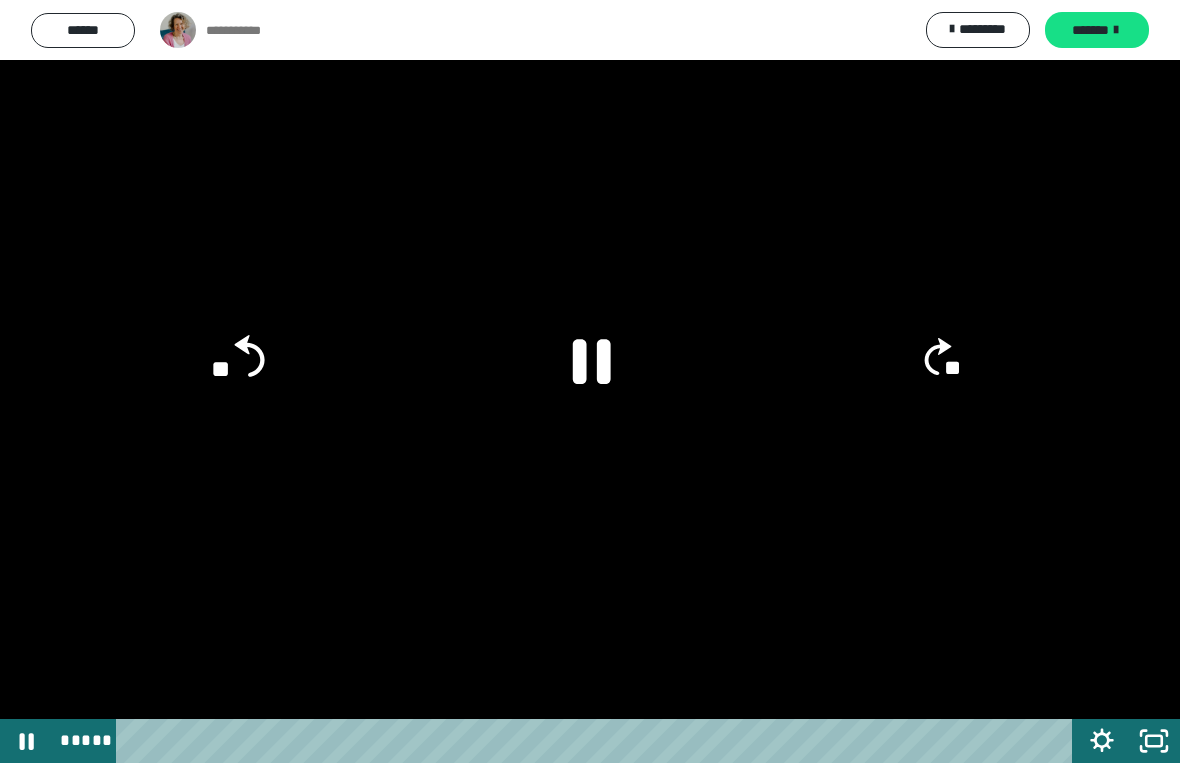 click on "**" 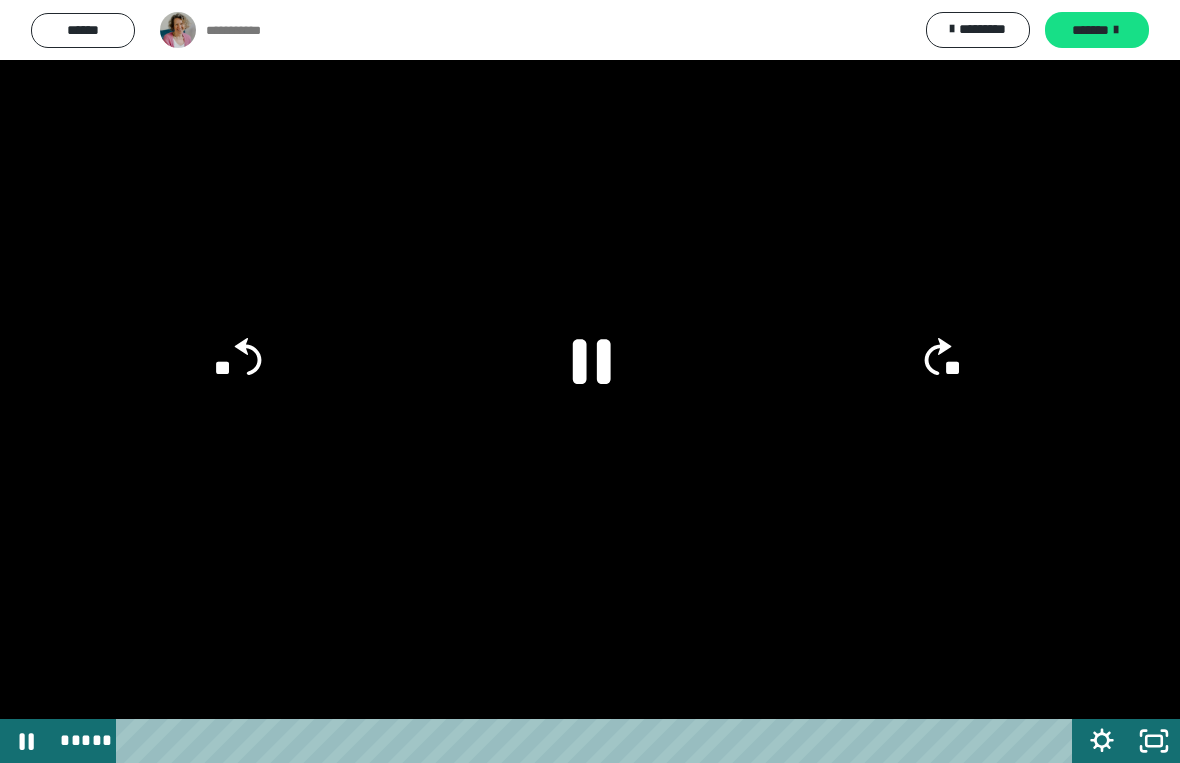 click on "**" 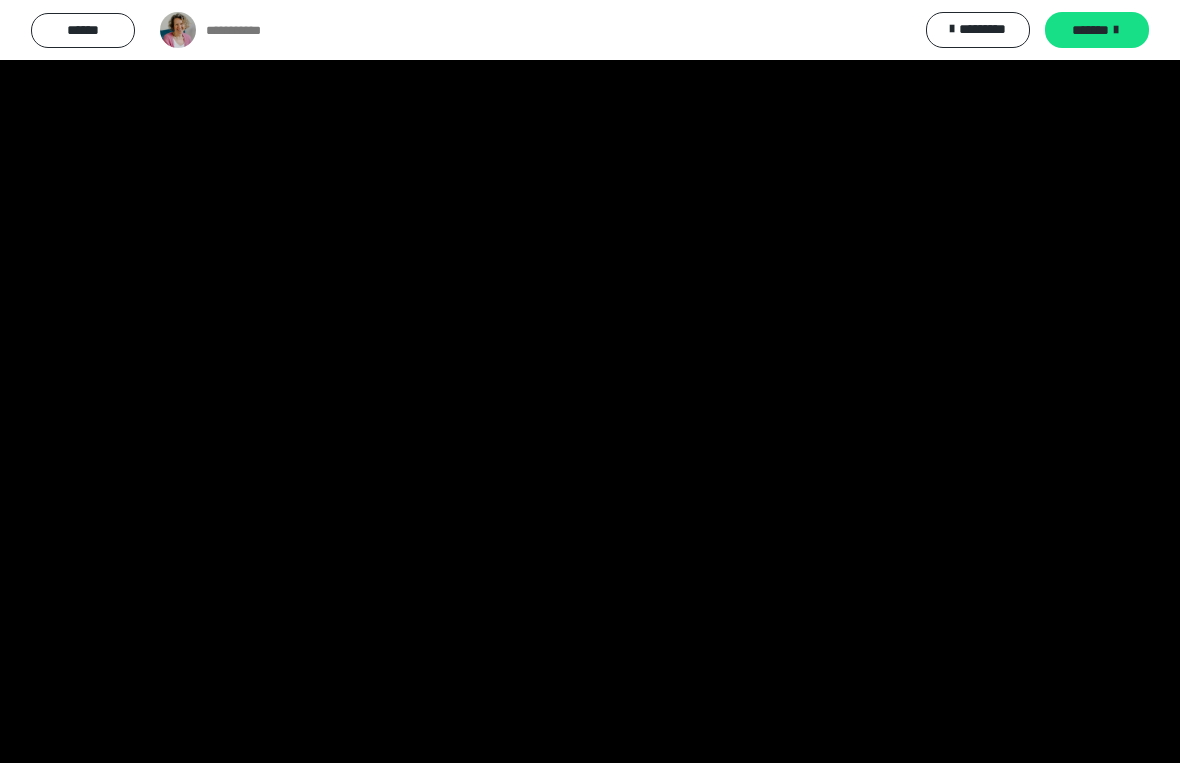 click at bounding box center (590, 381) 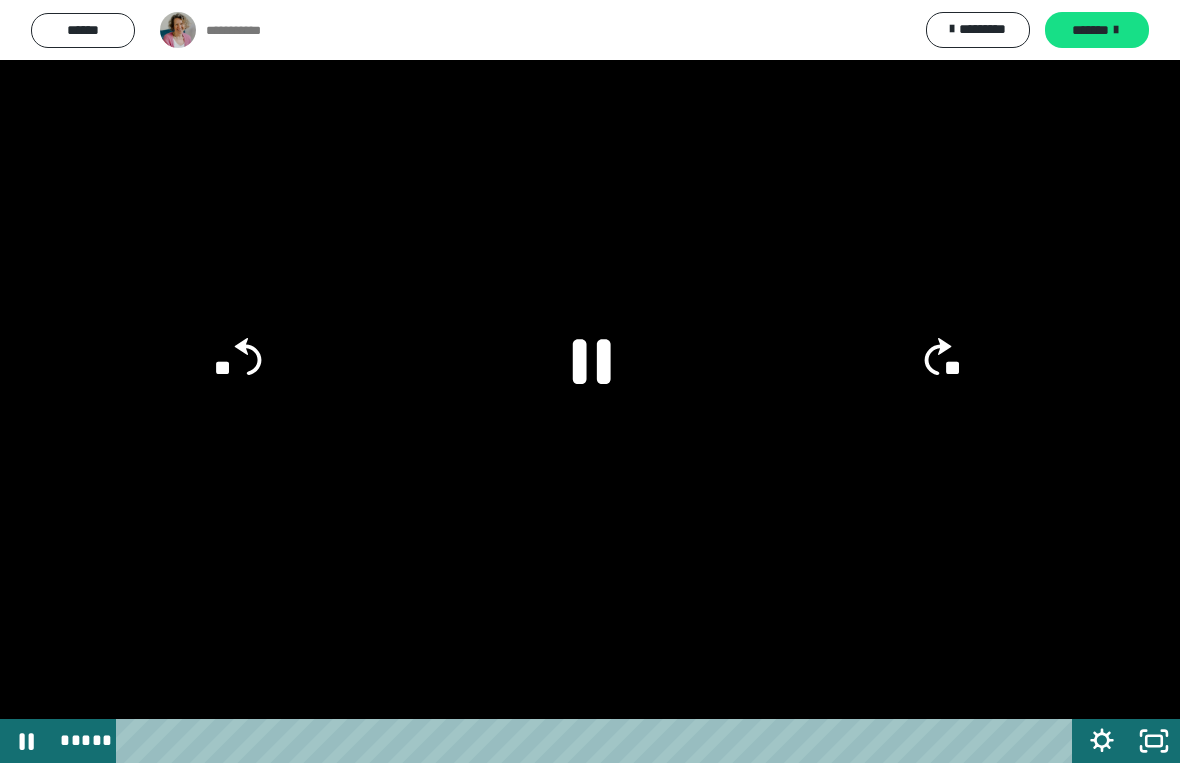 click 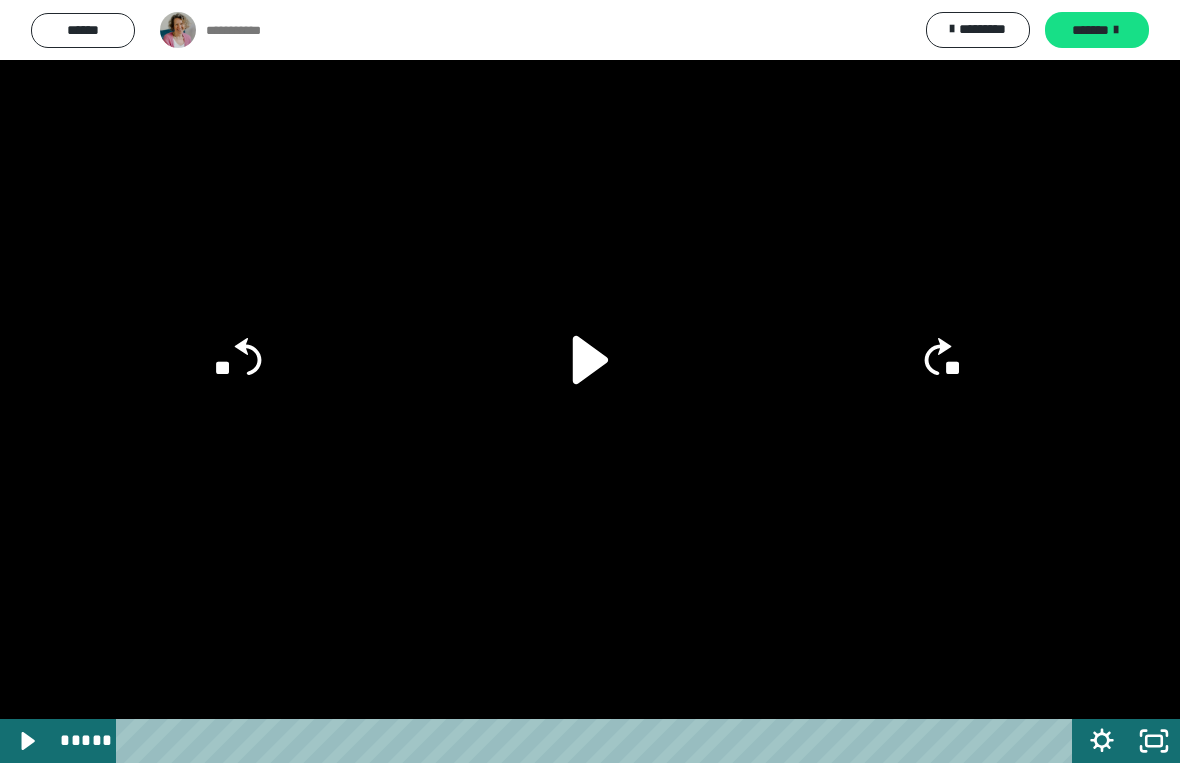 click 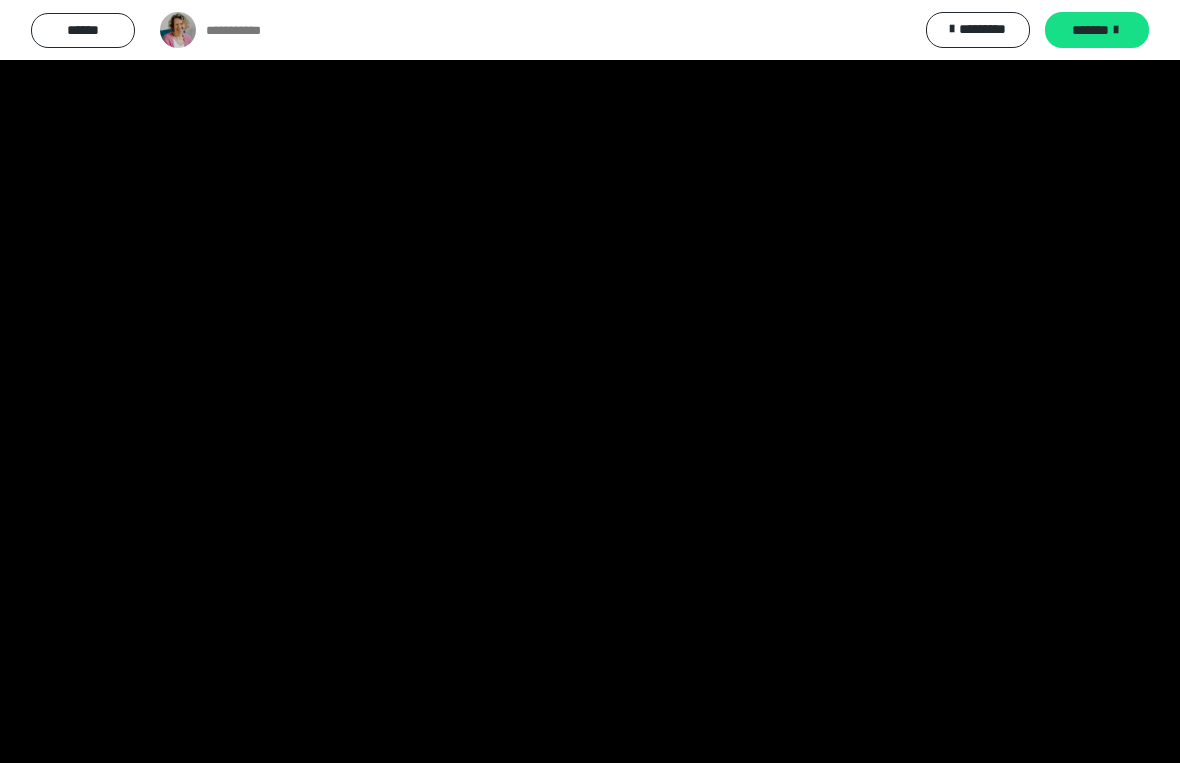 click at bounding box center (590, 381) 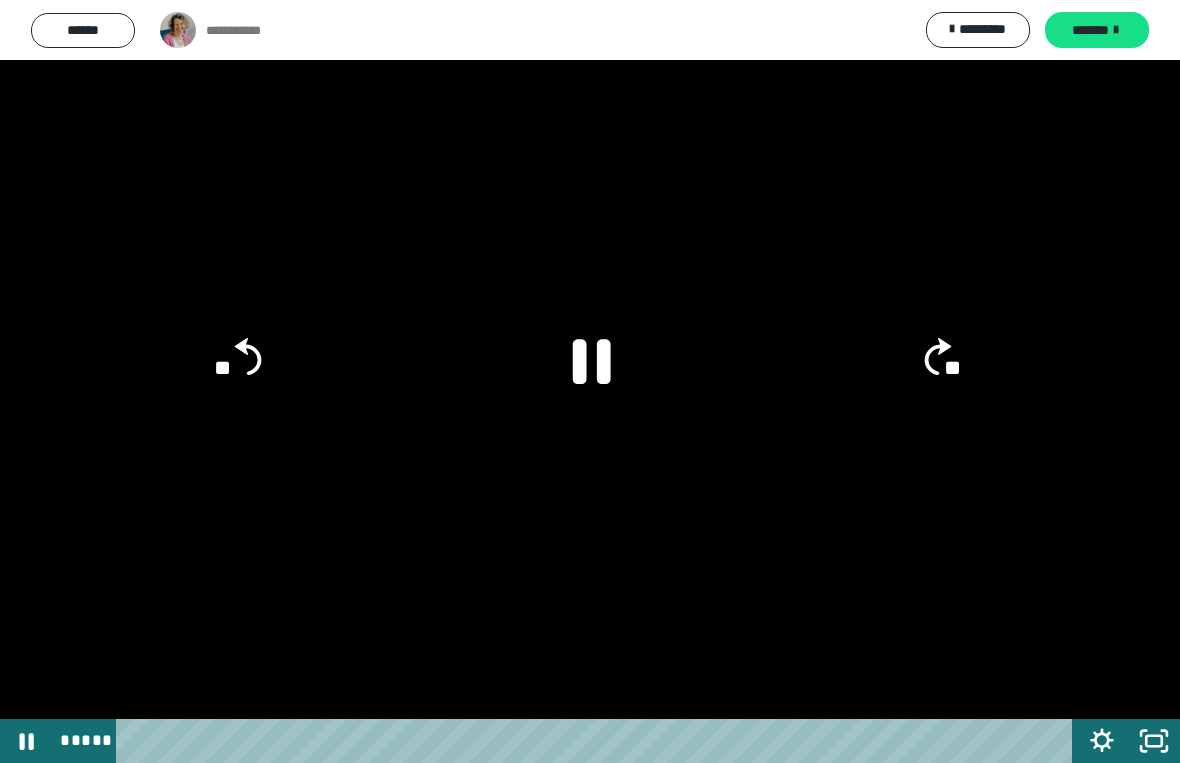 click 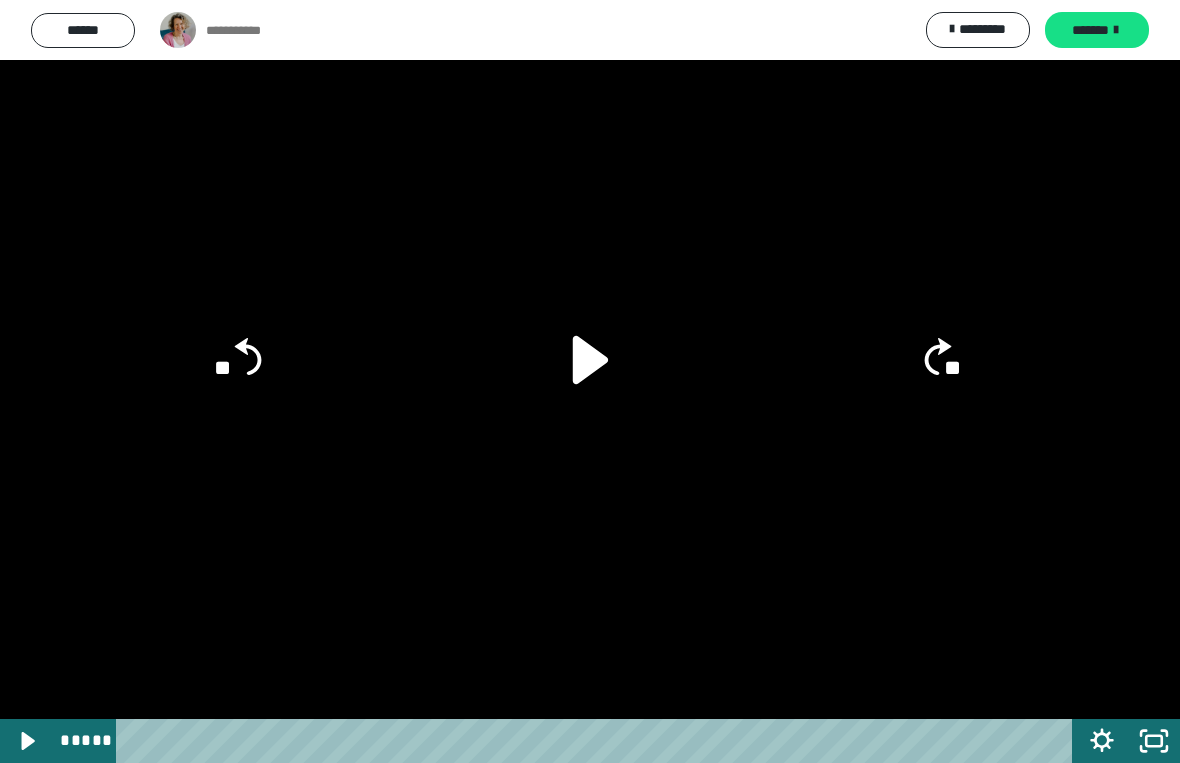 click 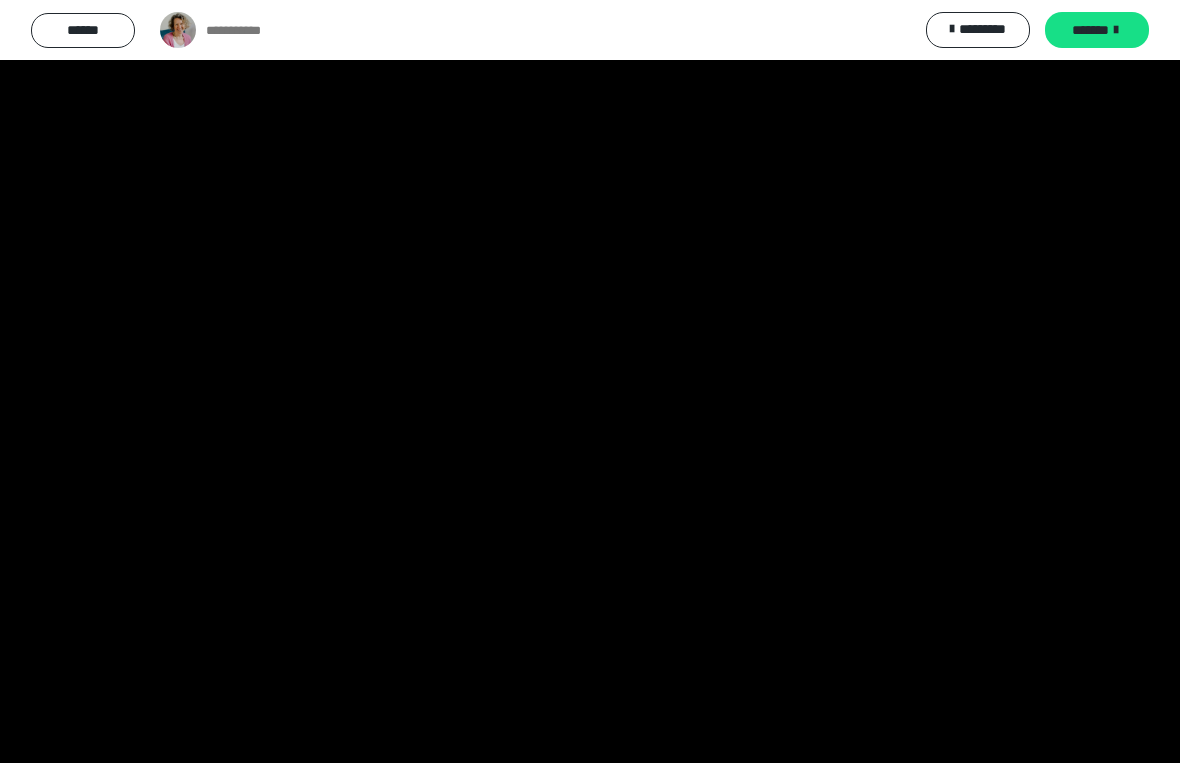 click at bounding box center (590, 381) 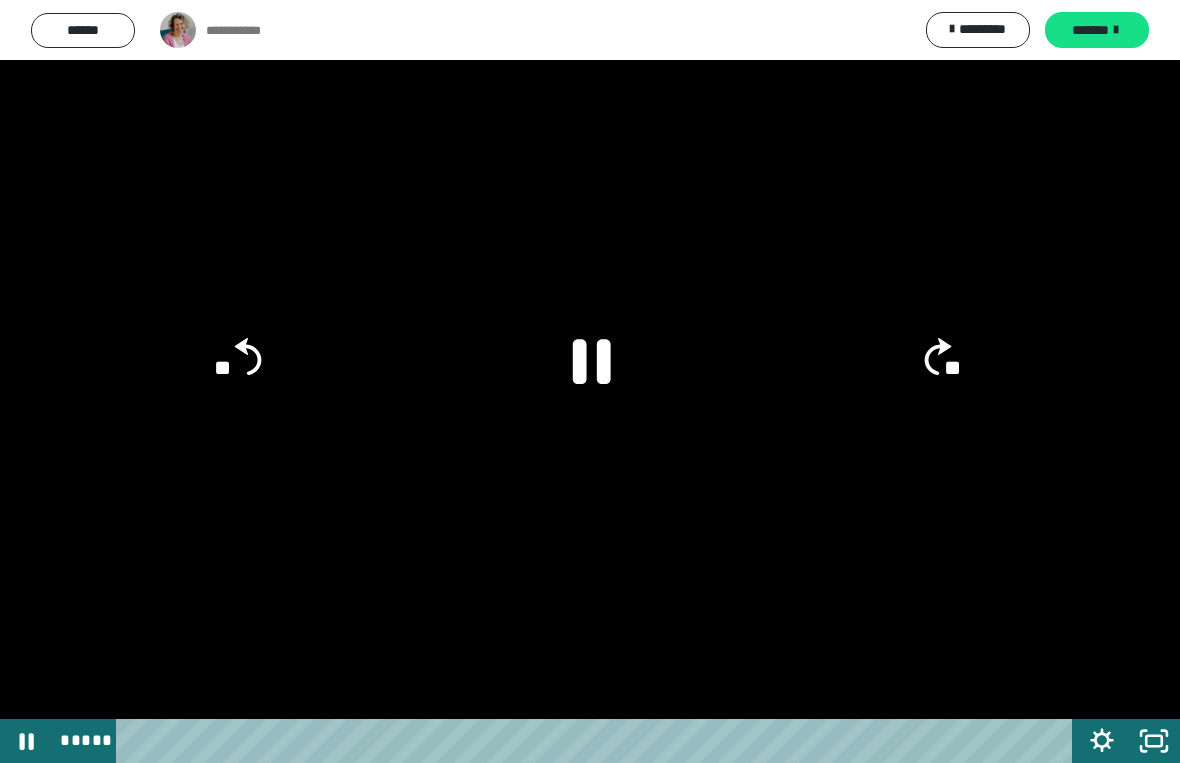 click 